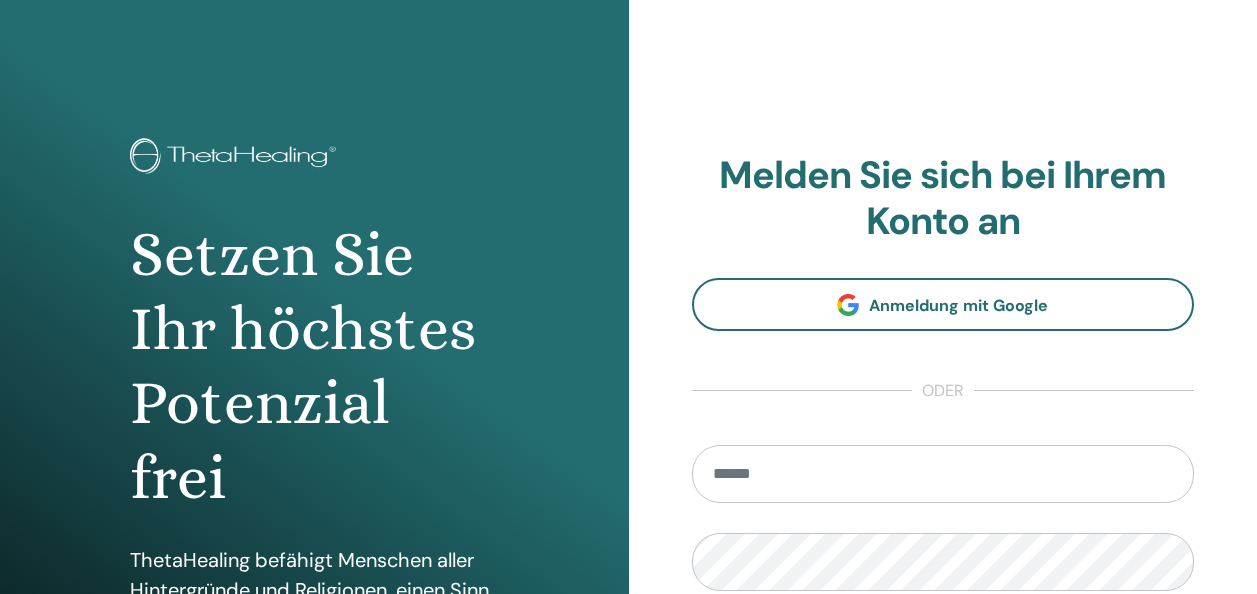 scroll, scrollTop: 0, scrollLeft: 0, axis: both 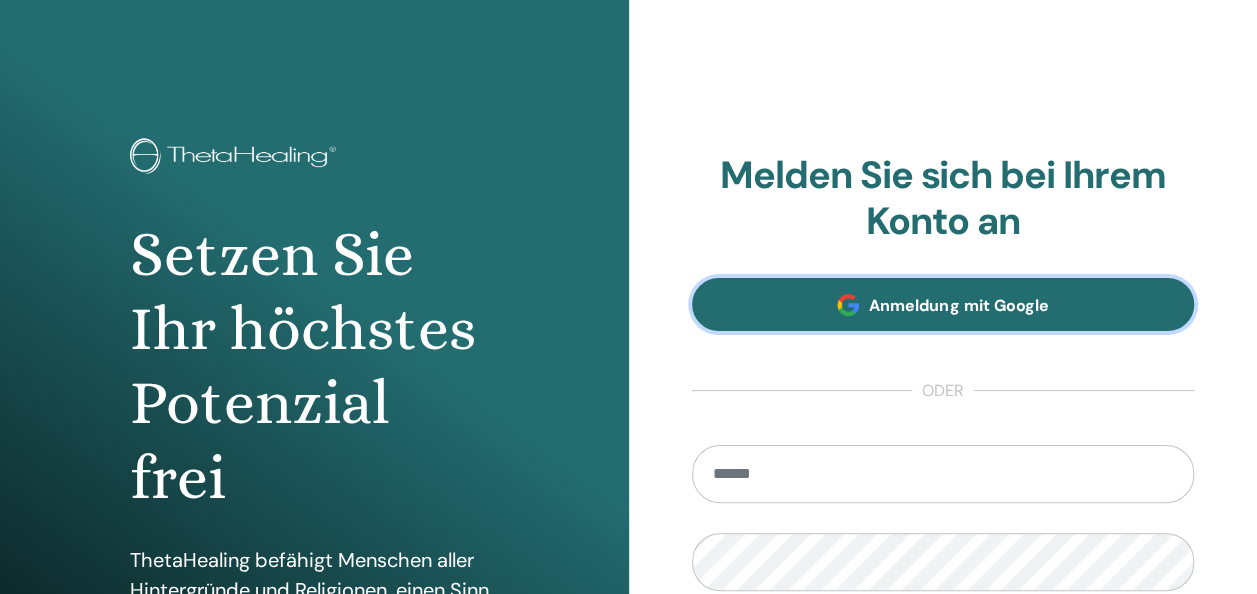 click on "Anmeldung mit Google" at bounding box center (958, 305) 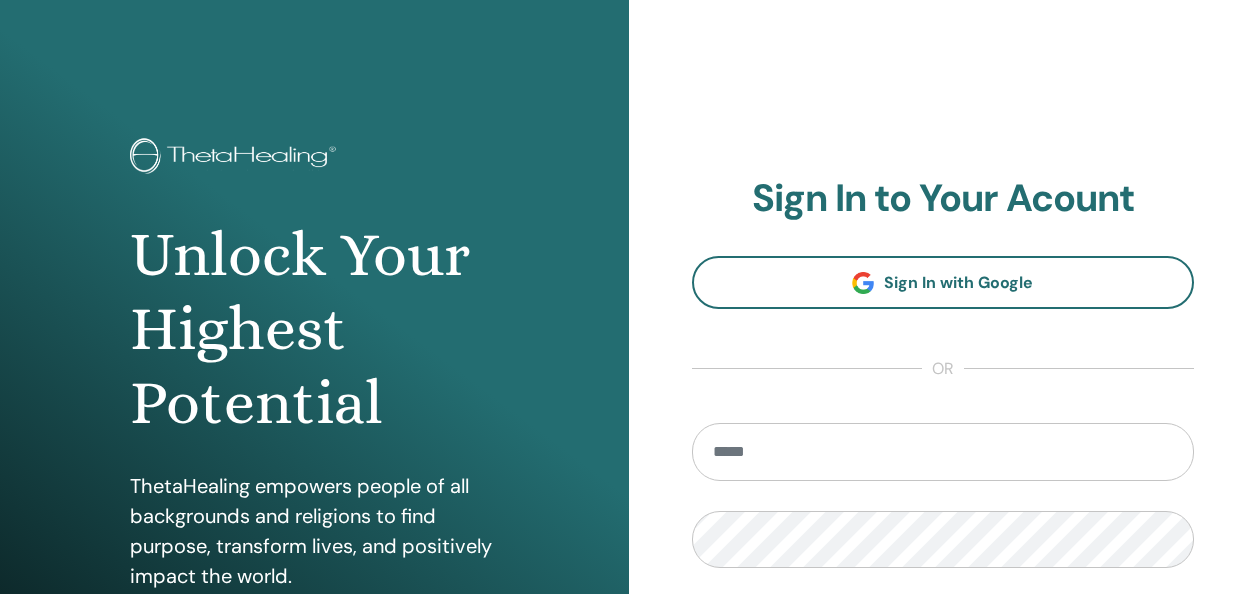 scroll, scrollTop: 0, scrollLeft: 0, axis: both 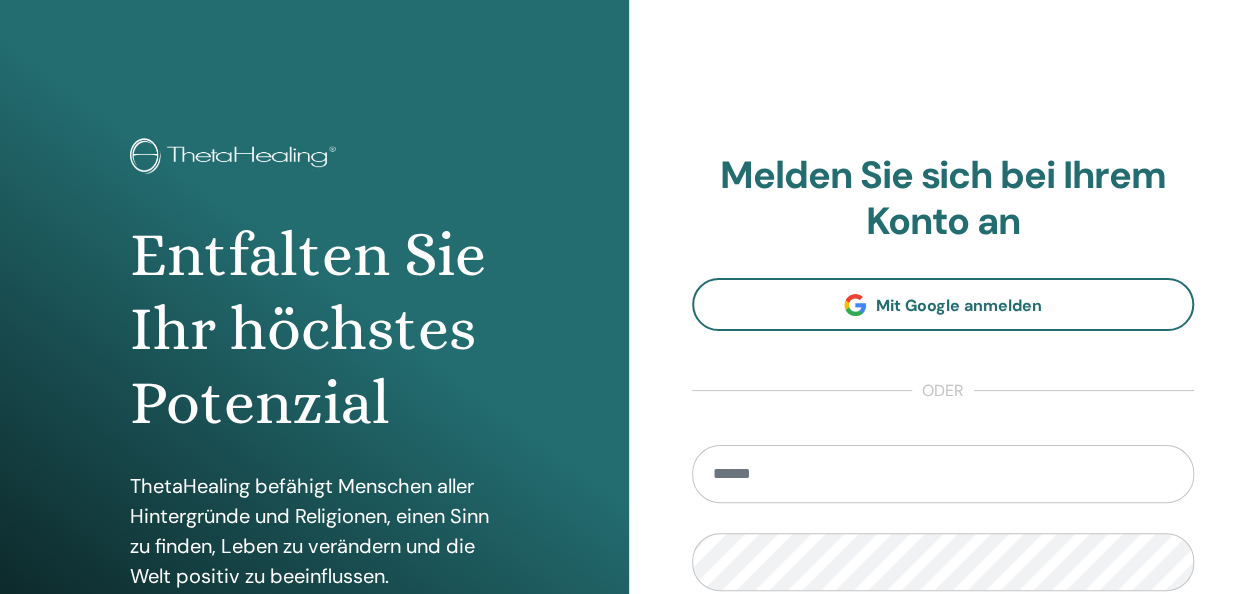 click at bounding box center (943, 474) 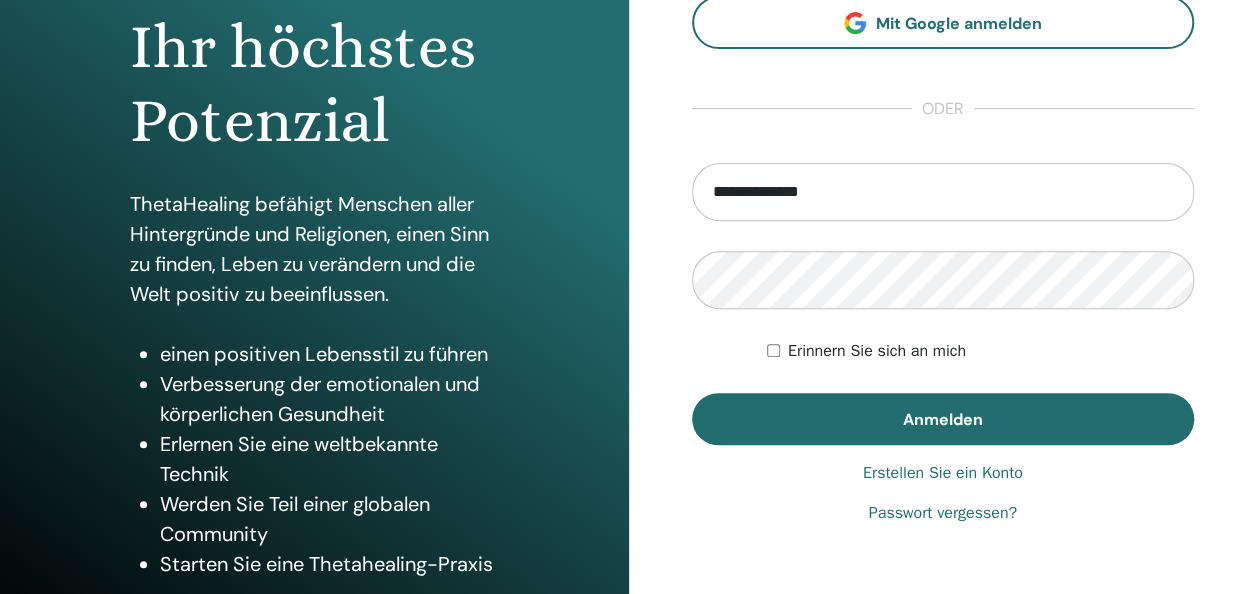 scroll, scrollTop: 300, scrollLeft: 0, axis: vertical 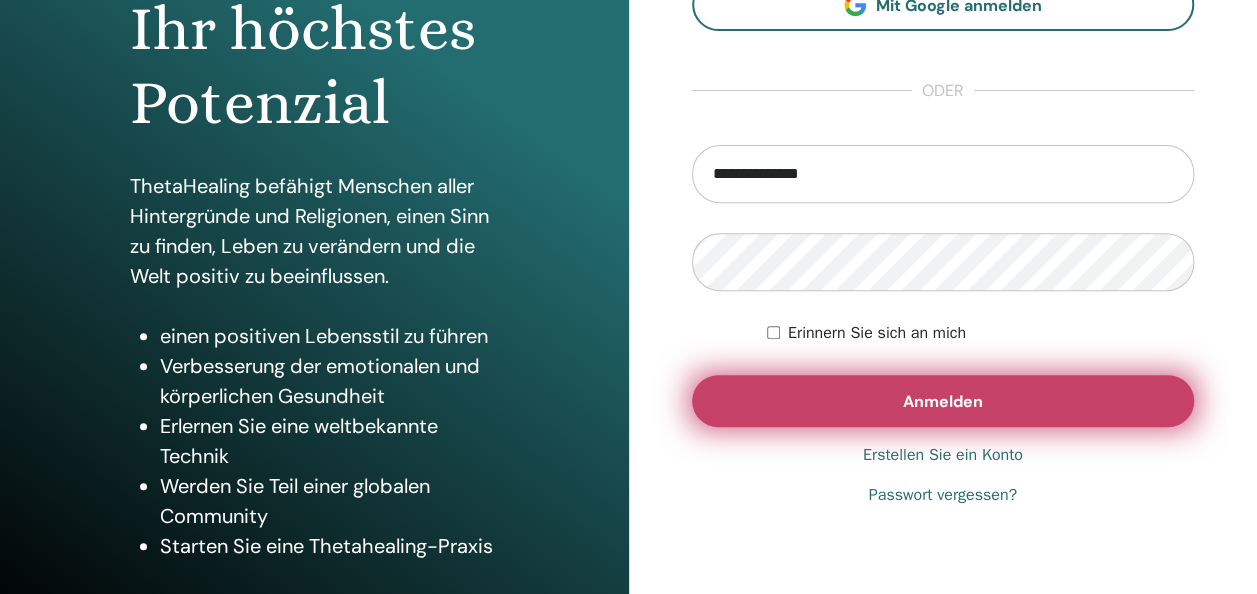 click on "Anmelden" at bounding box center [943, 401] 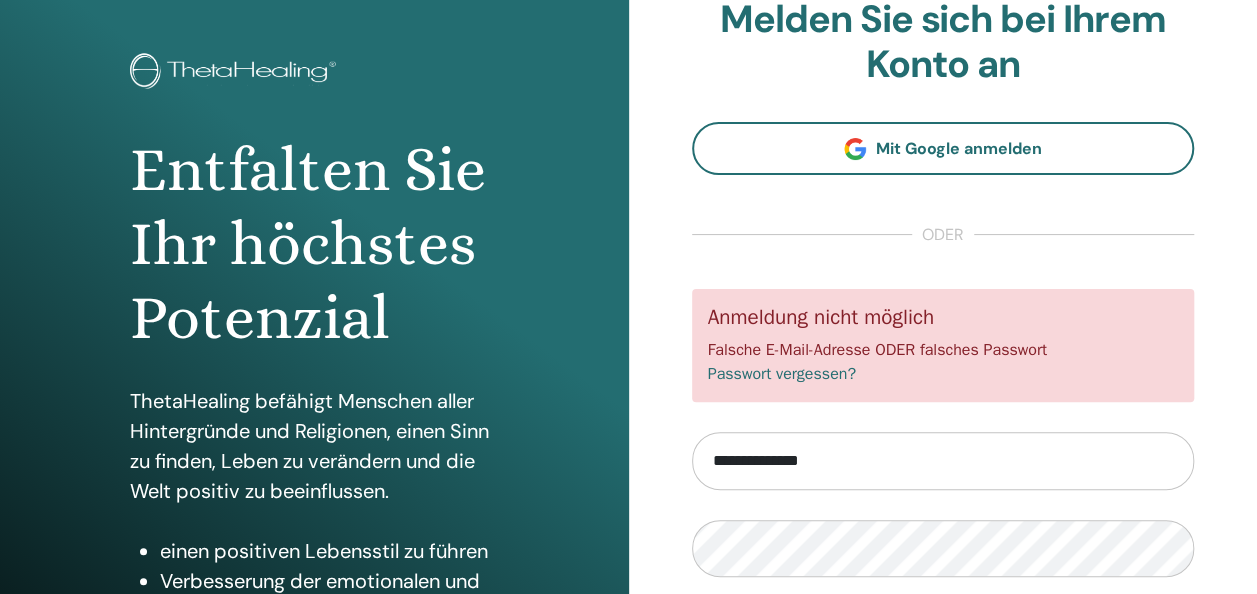 scroll, scrollTop: 200, scrollLeft: 0, axis: vertical 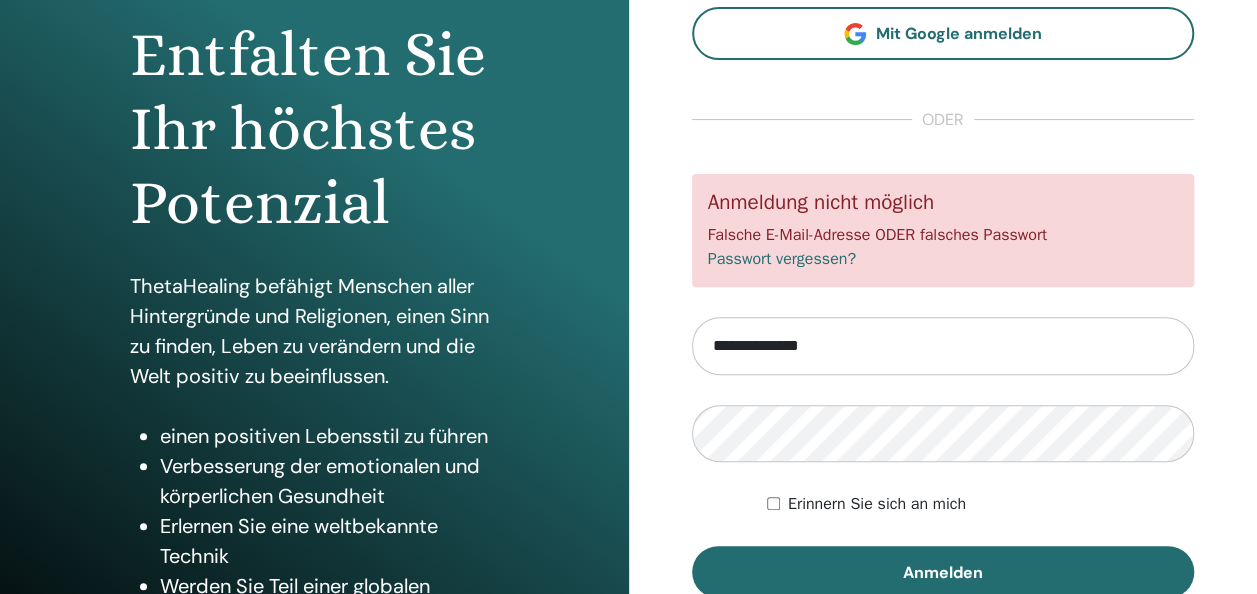 drag, startPoint x: 866, startPoint y: 345, endPoint x: 628, endPoint y: 348, distance: 238.0189 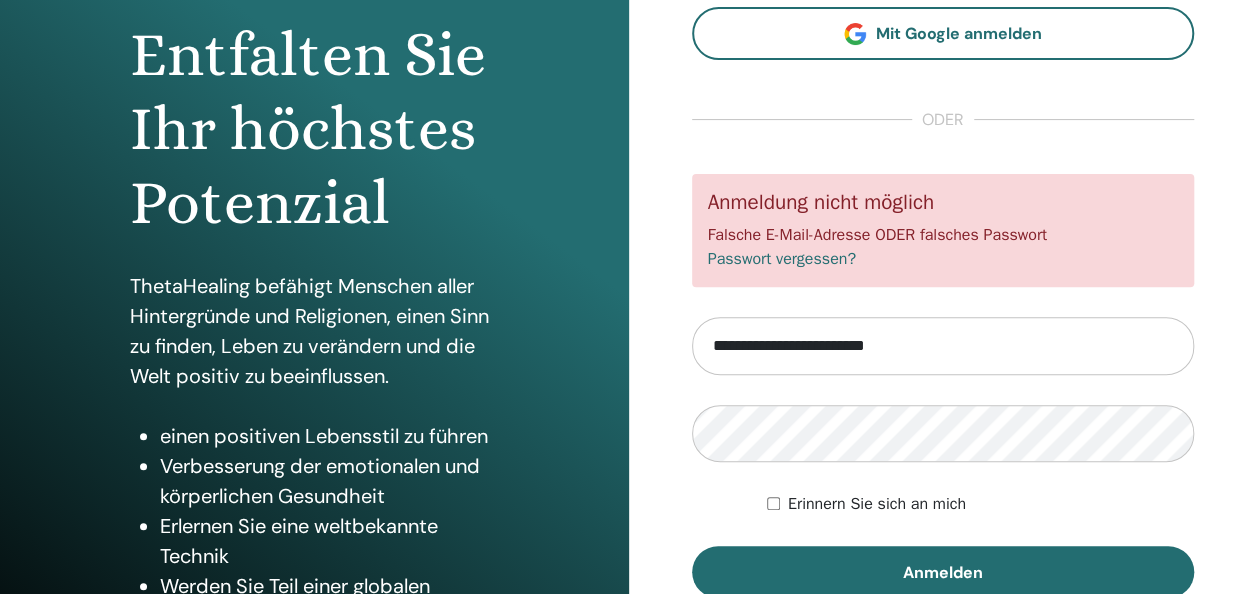 type on "**********" 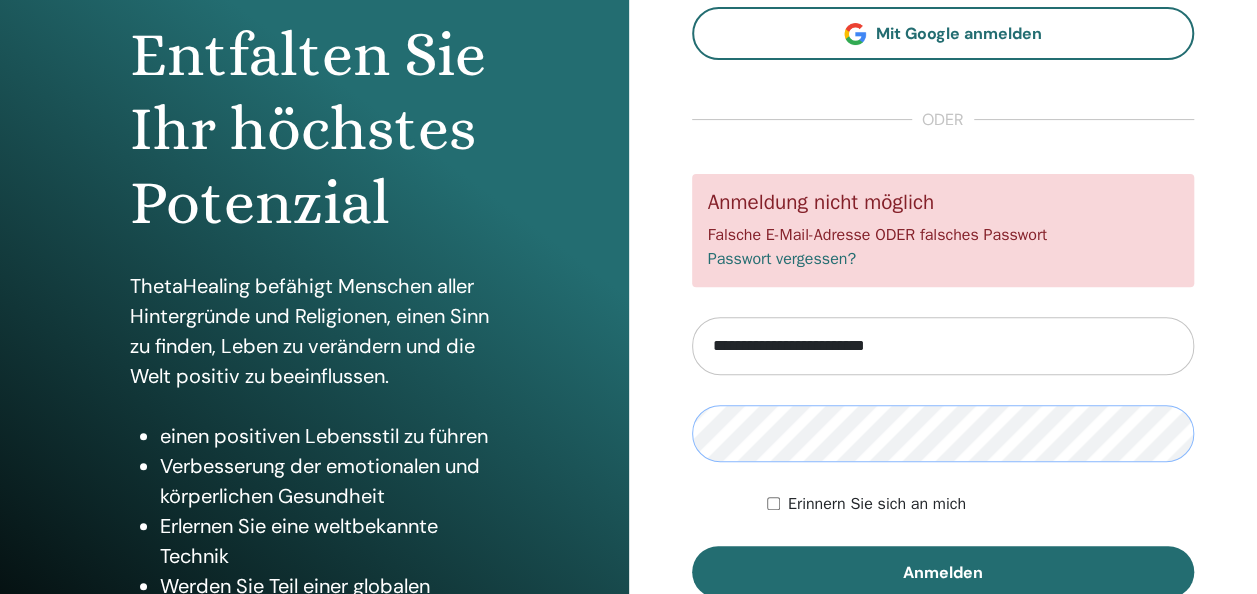 click on "Anmelden" at bounding box center [943, 572] 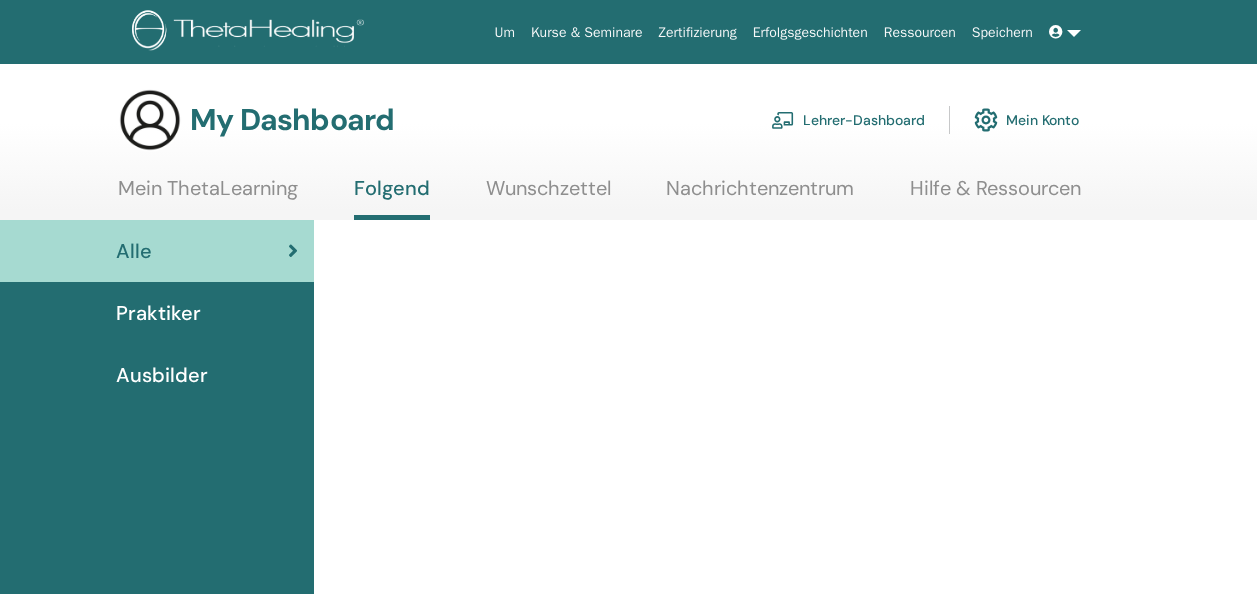 scroll, scrollTop: 0, scrollLeft: 0, axis: both 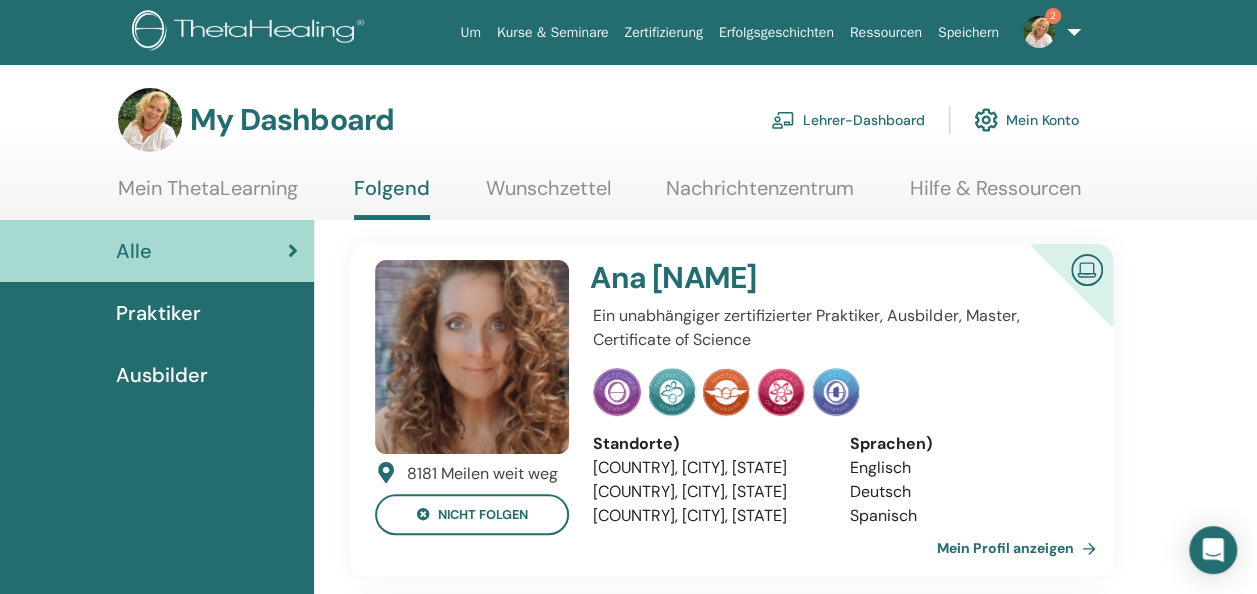 click on "Lehrer-Dashboard" at bounding box center (848, 120) 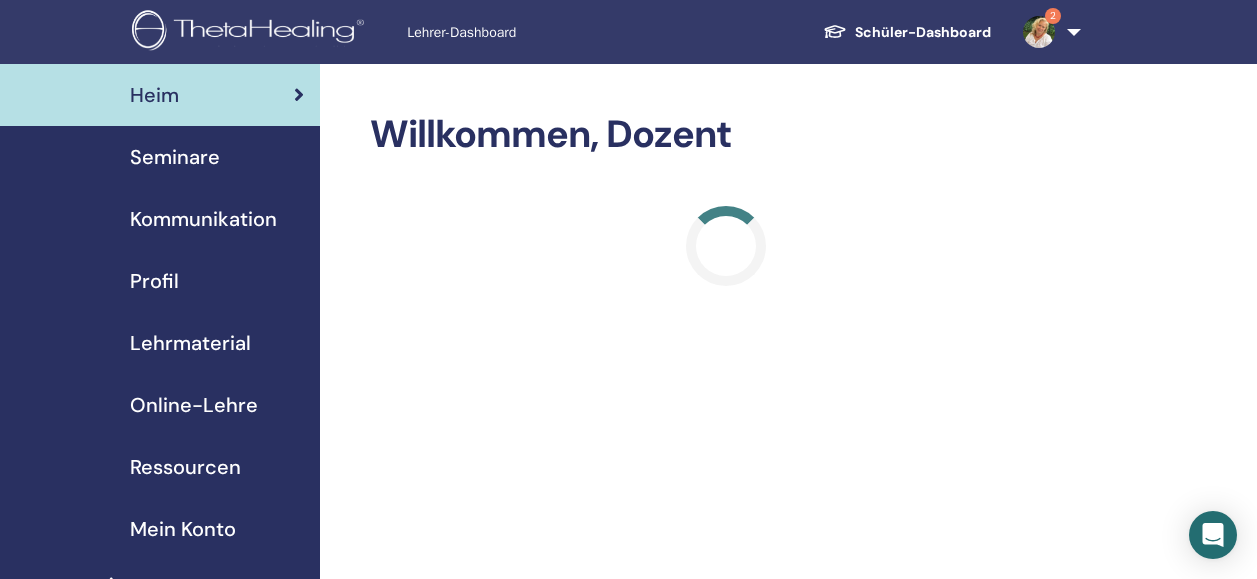 scroll, scrollTop: 0, scrollLeft: 0, axis: both 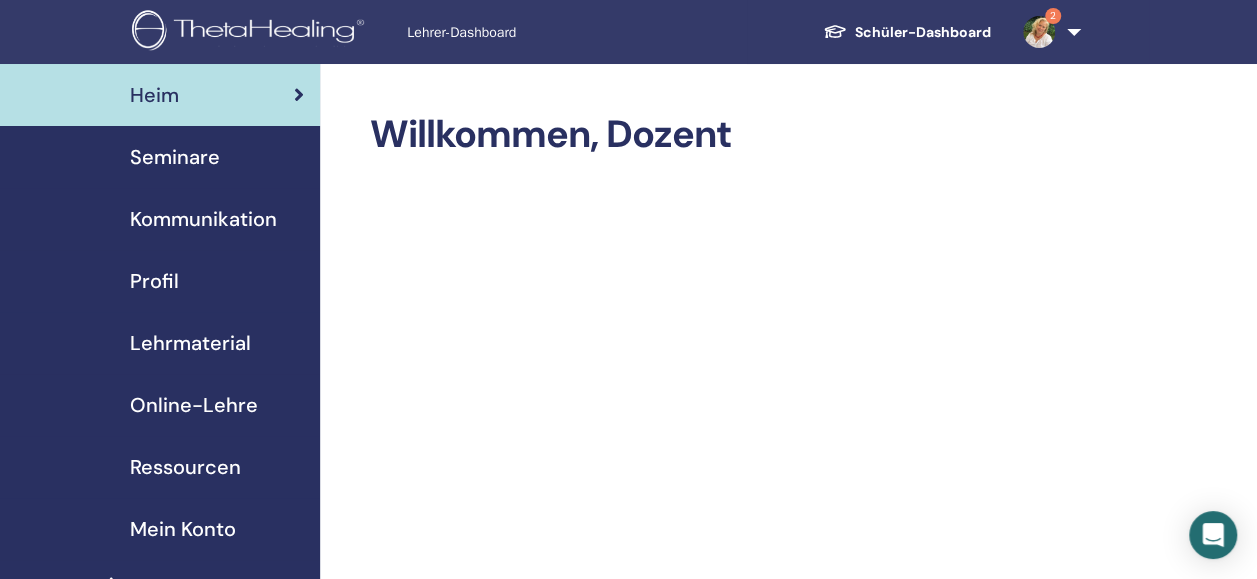 click on "Seminare" at bounding box center (175, 157) 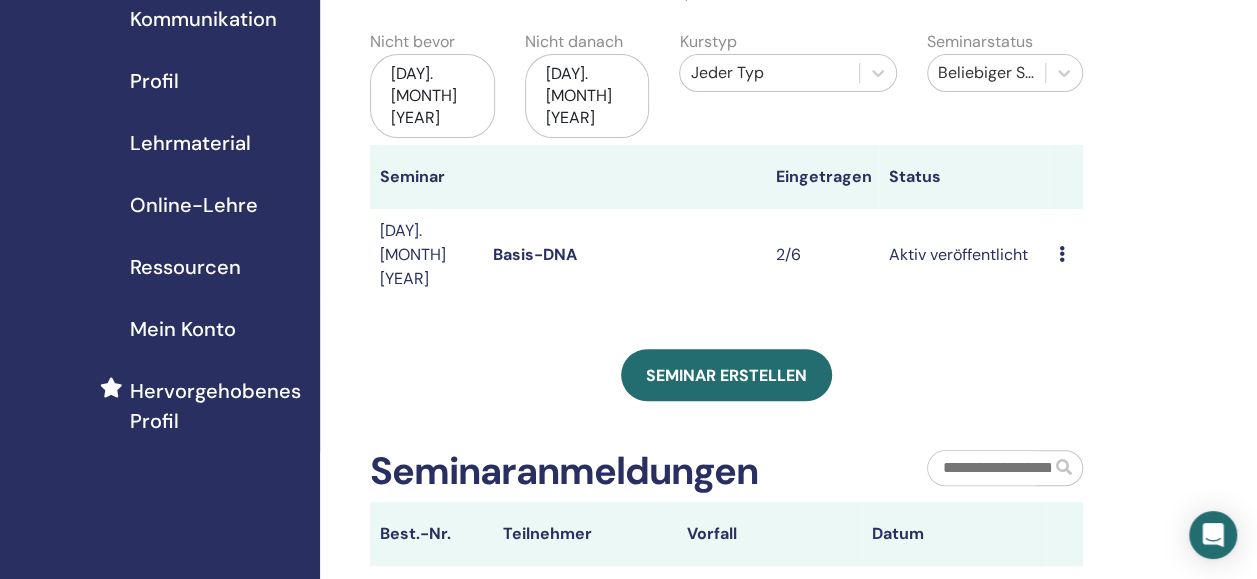 scroll, scrollTop: 100, scrollLeft: 0, axis: vertical 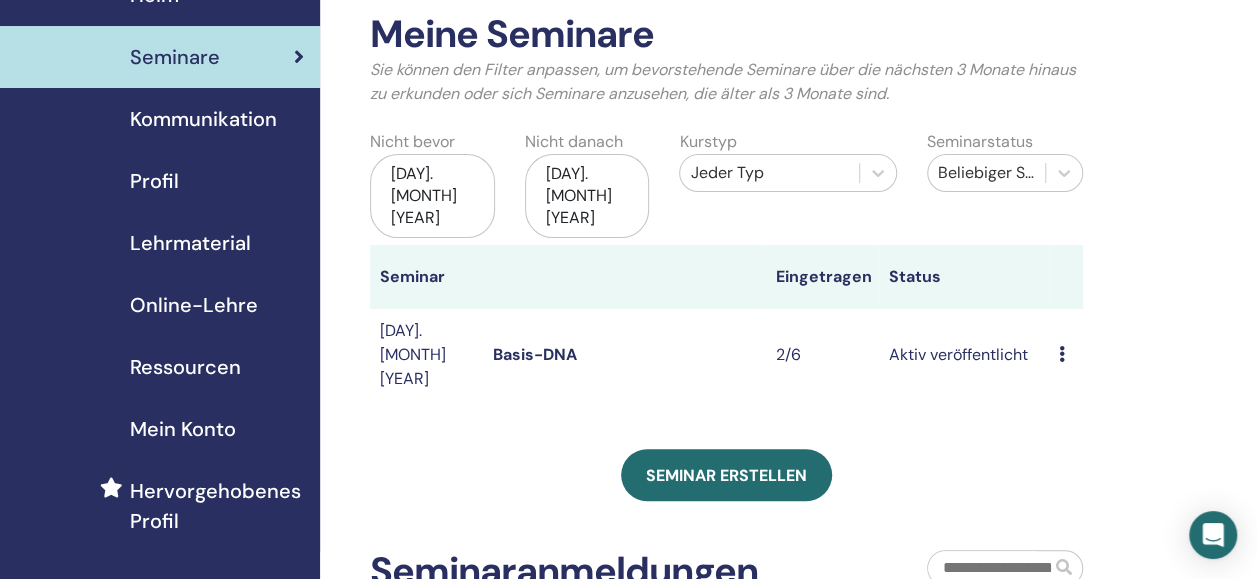 click at bounding box center [1062, 354] 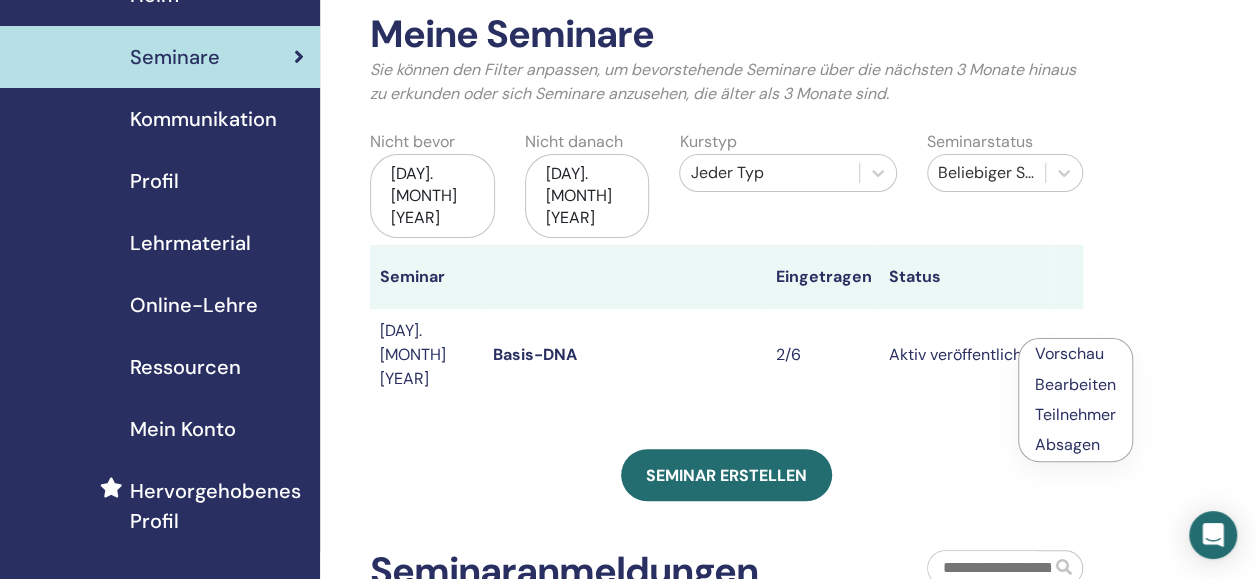 click on "Bearbeiten" at bounding box center (1075, 384) 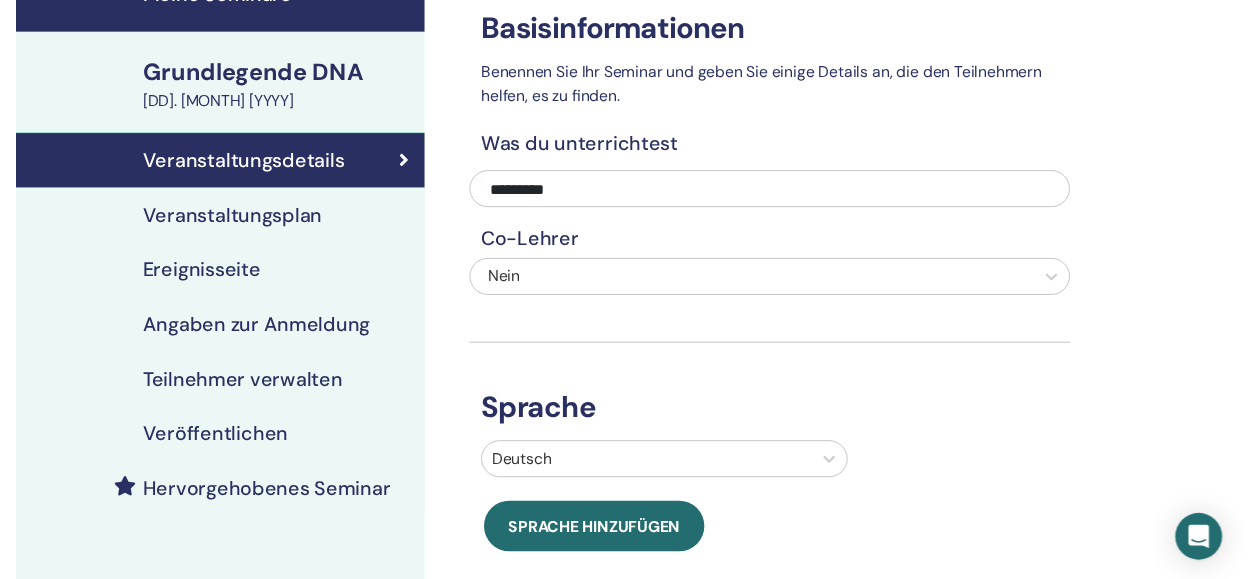 scroll, scrollTop: 100, scrollLeft: 0, axis: vertical 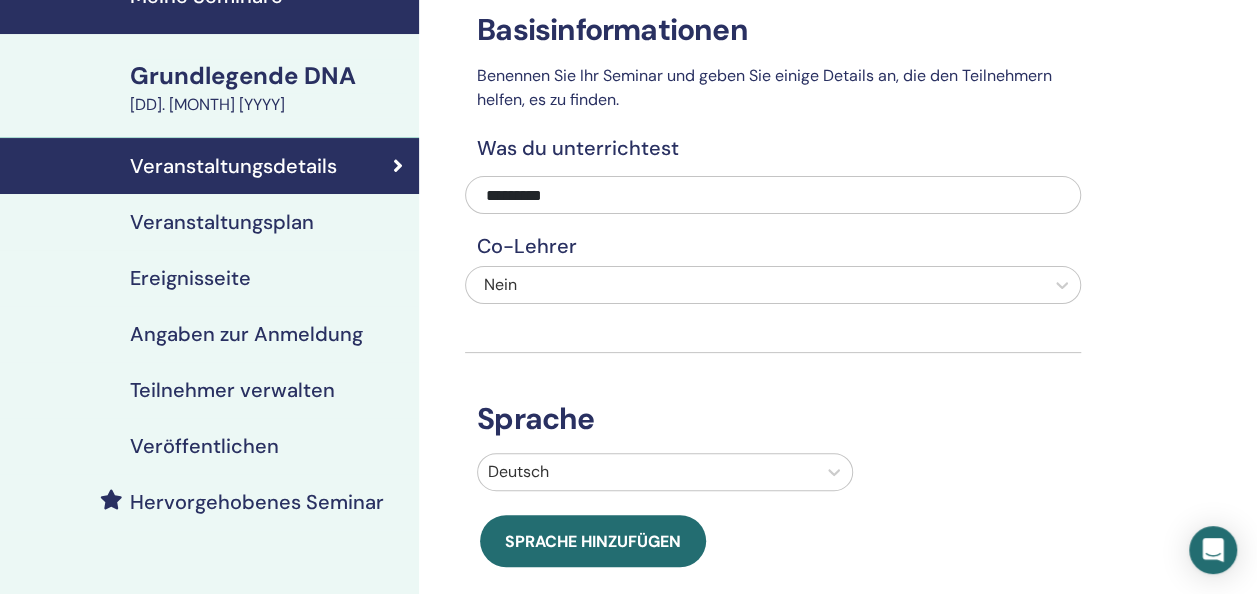 click on "Veranstaltungsplan" at bounding box center (222, 222) 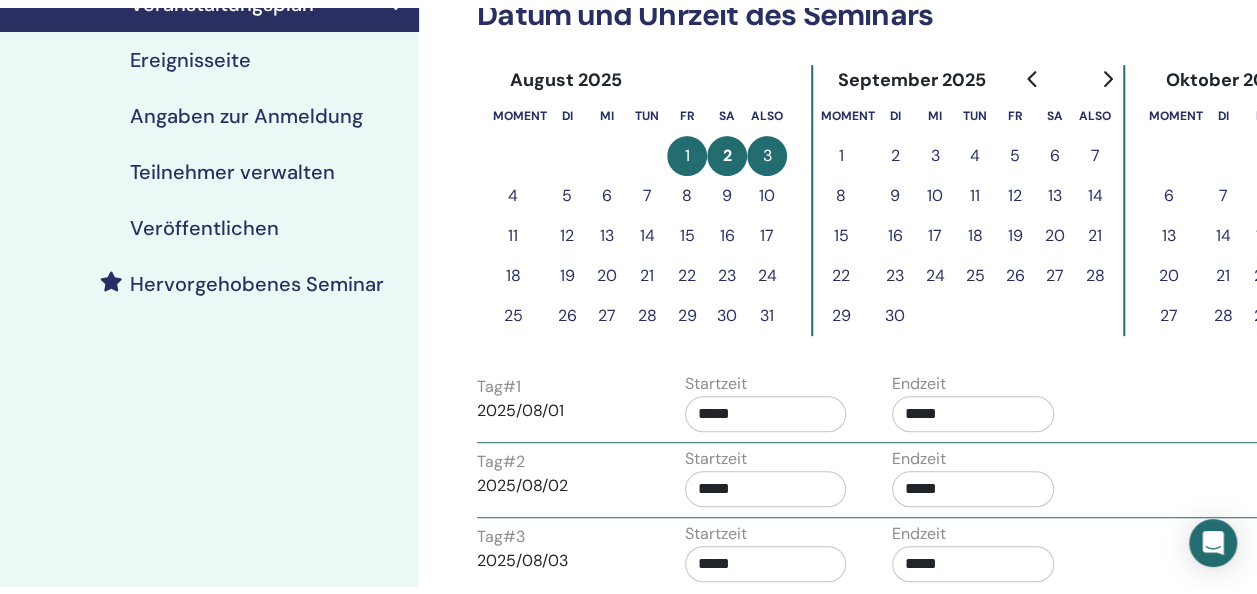 scroll, scrollTop: 200, scrollLeft: 0, axis: vertical 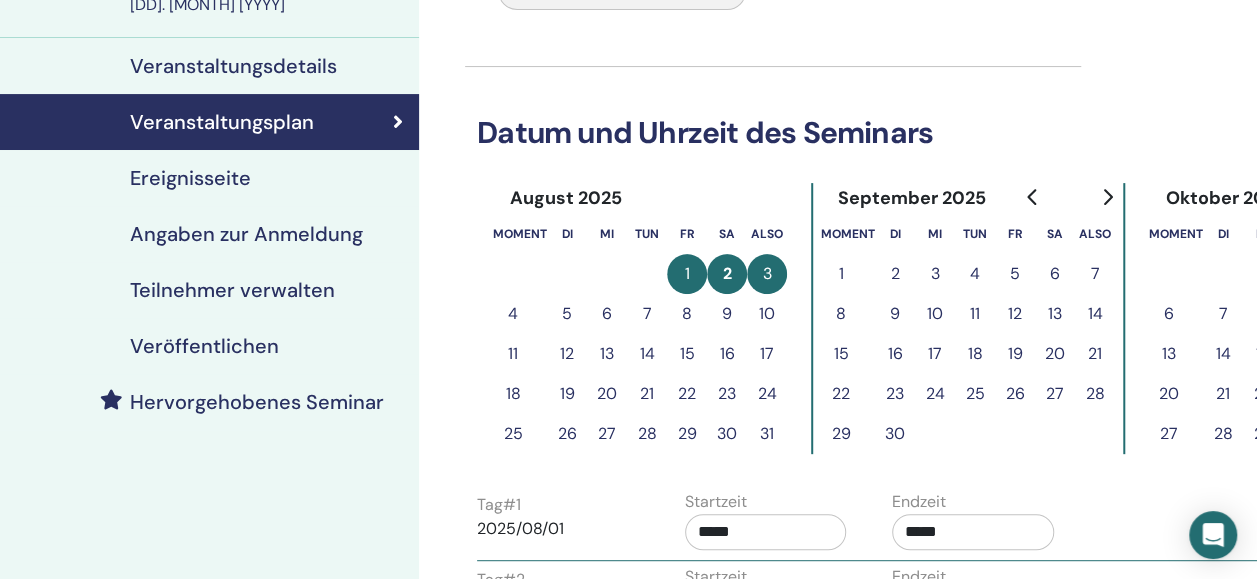 click on "Ereignisseite" at bounding box center [190, 178] 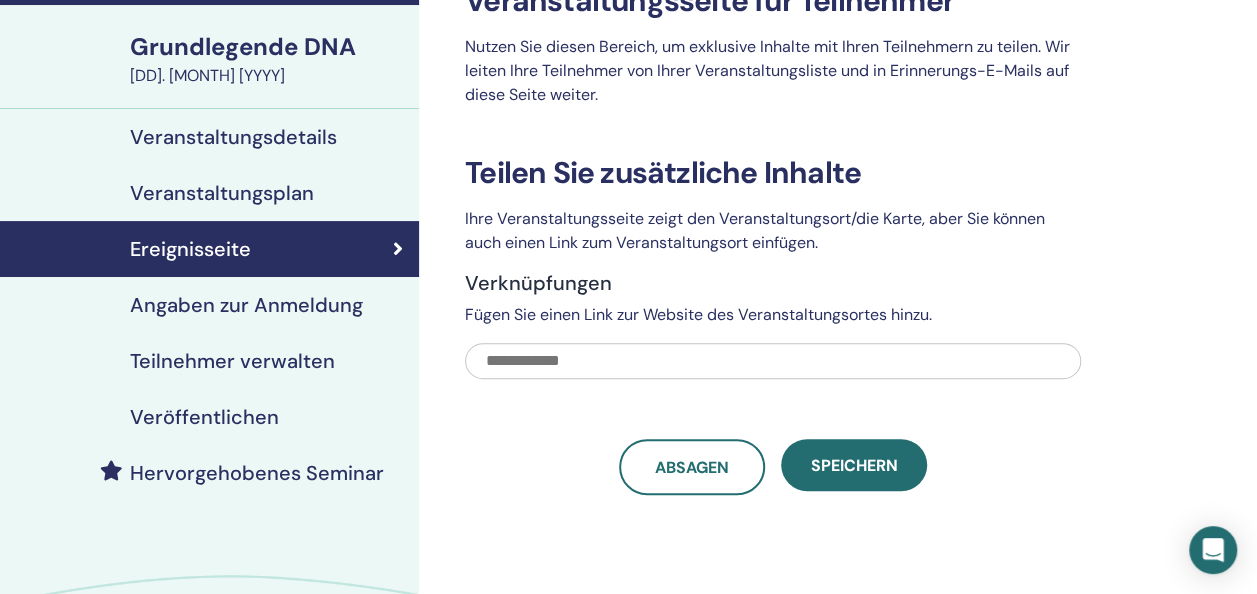scroll, scrollTop: 200, scrollLeft: 0, axis: vertical 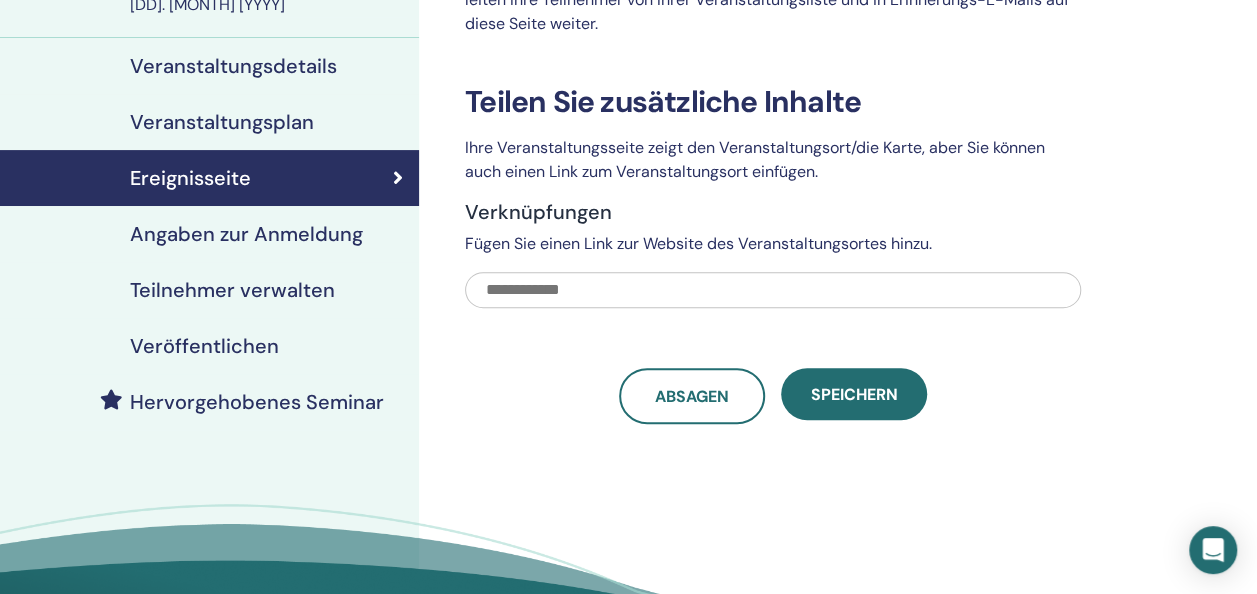 click on "Angaben zur Anmeldung" at bounding box center [246, 234] 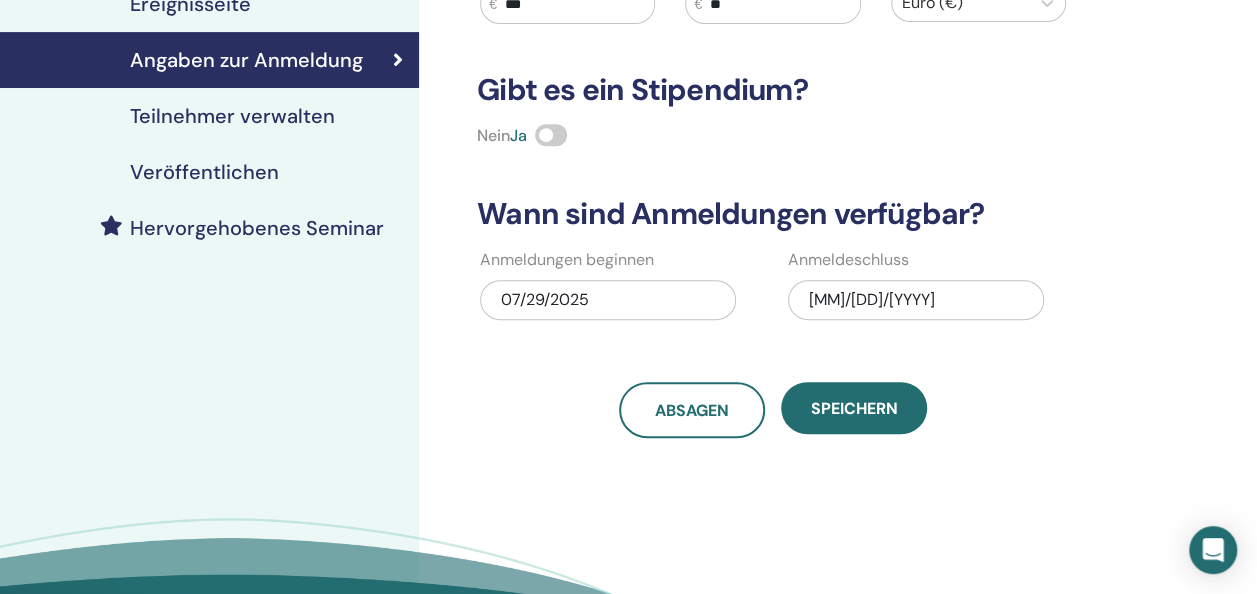scroll, scrollTop: 400, scrollLeft: 0, axis: vertical 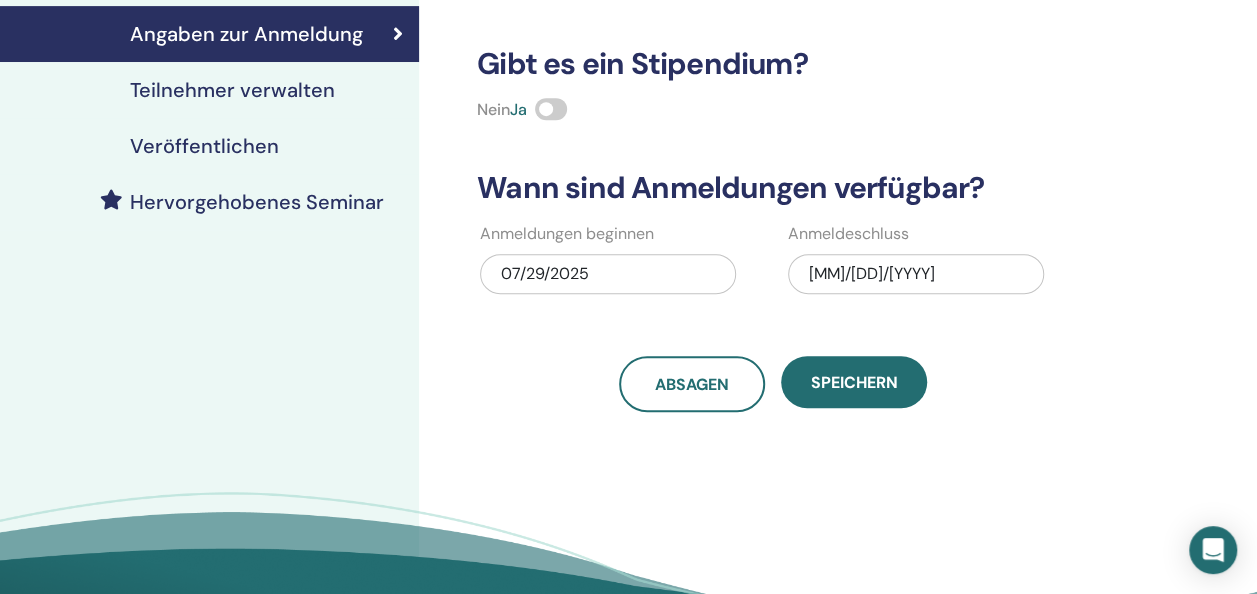 click on "08/01/2025" at bounding box center (916, 274) 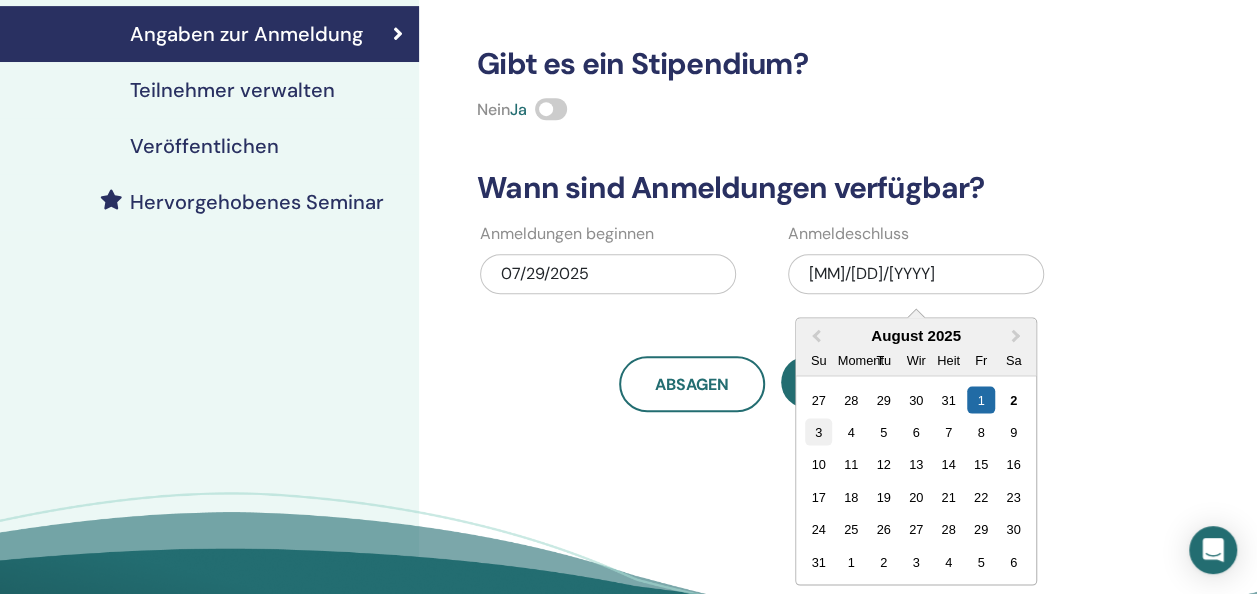 click on "3" at bounding box center [818, 431] 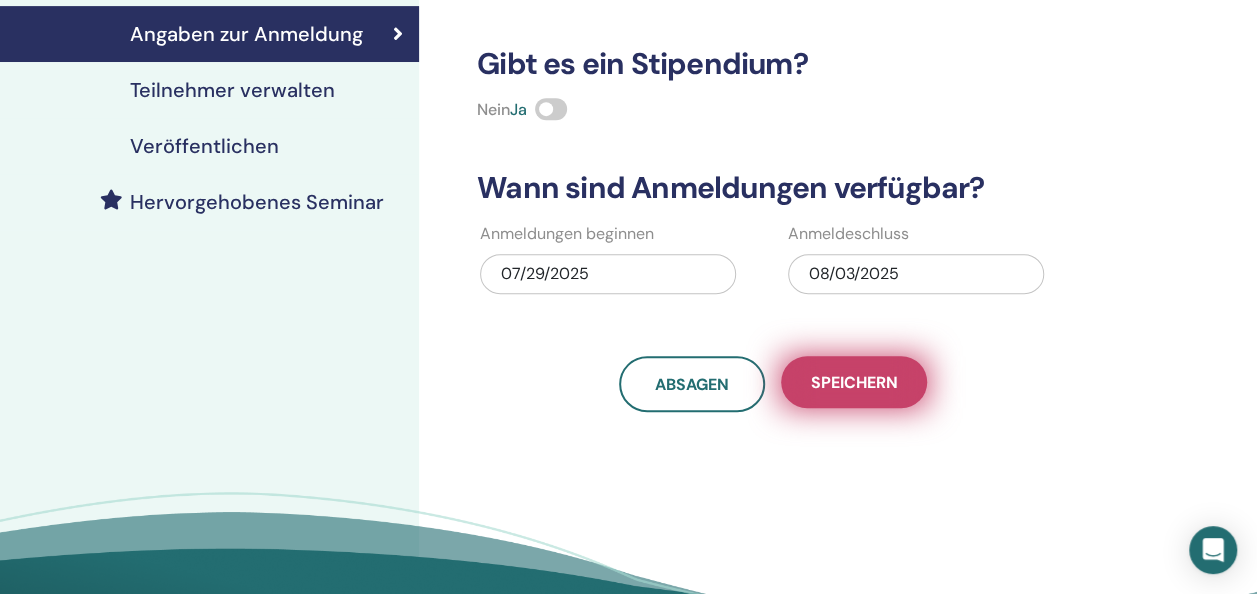 click on "Speichern" at bounding box center (854, 382) 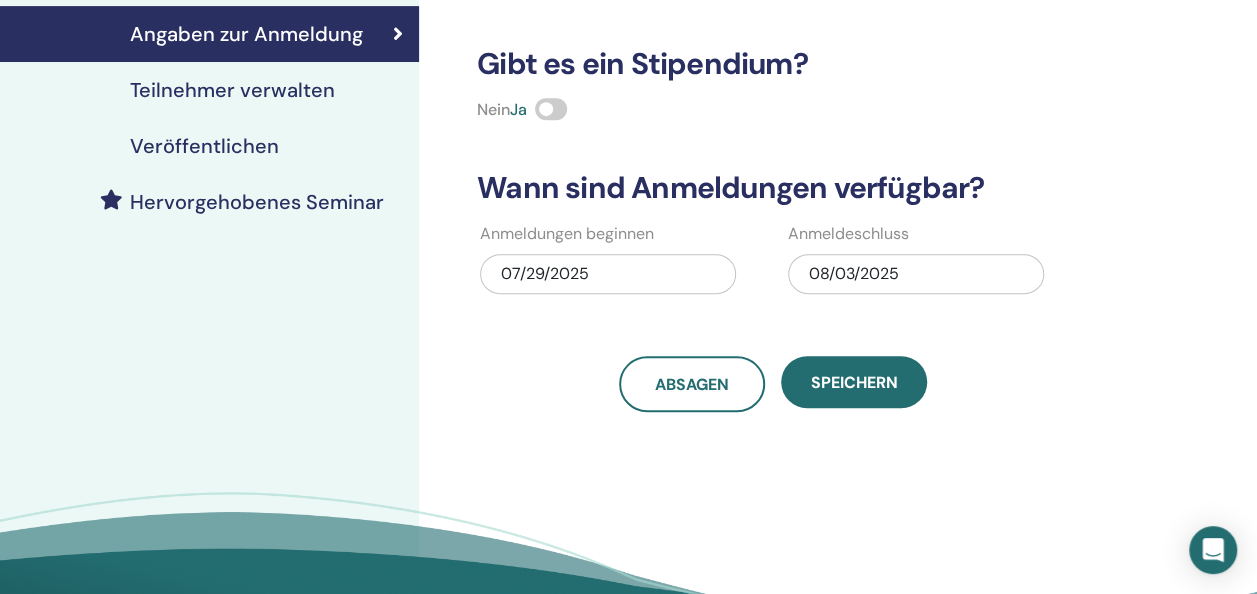 click on "Speichern" at bounding box center [854, 382] 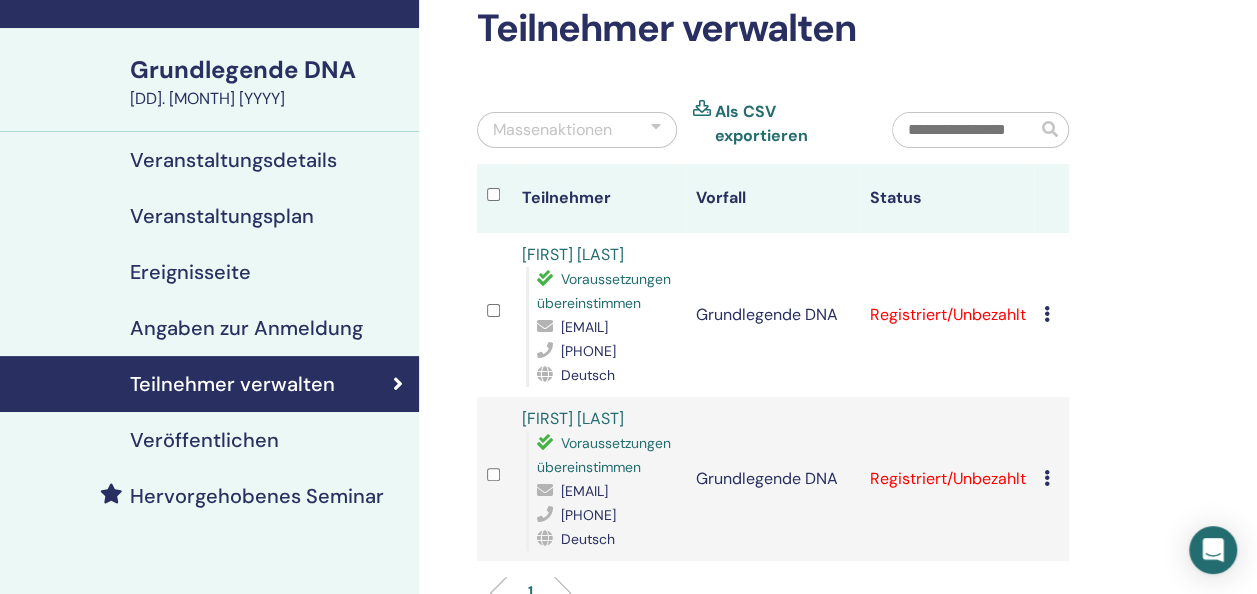 scroll, scrollTop: 100, scrollLeft: 0, axis: vertical 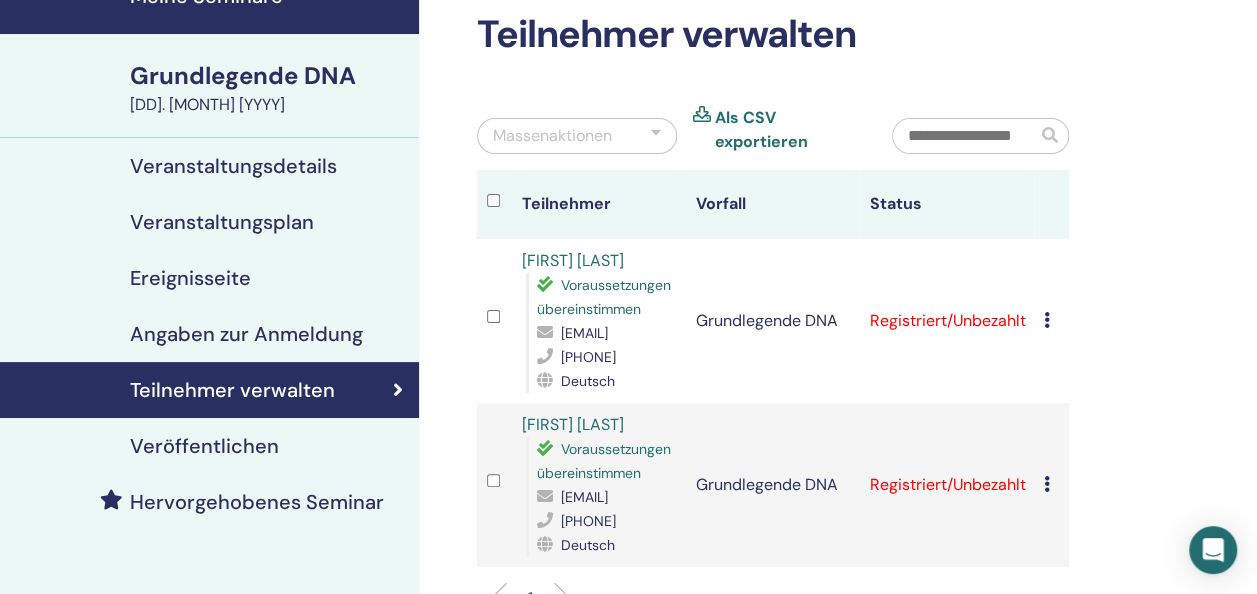 click on "Registrierung stornieren Keine automatische Zertifizierung durchführen Als bezahlt markieren Als unbezahlt markieren Als abwesend markieren Ausfüllen und bescheinigen Zertifikat herunterladen" at bounding box center [1051, 321] 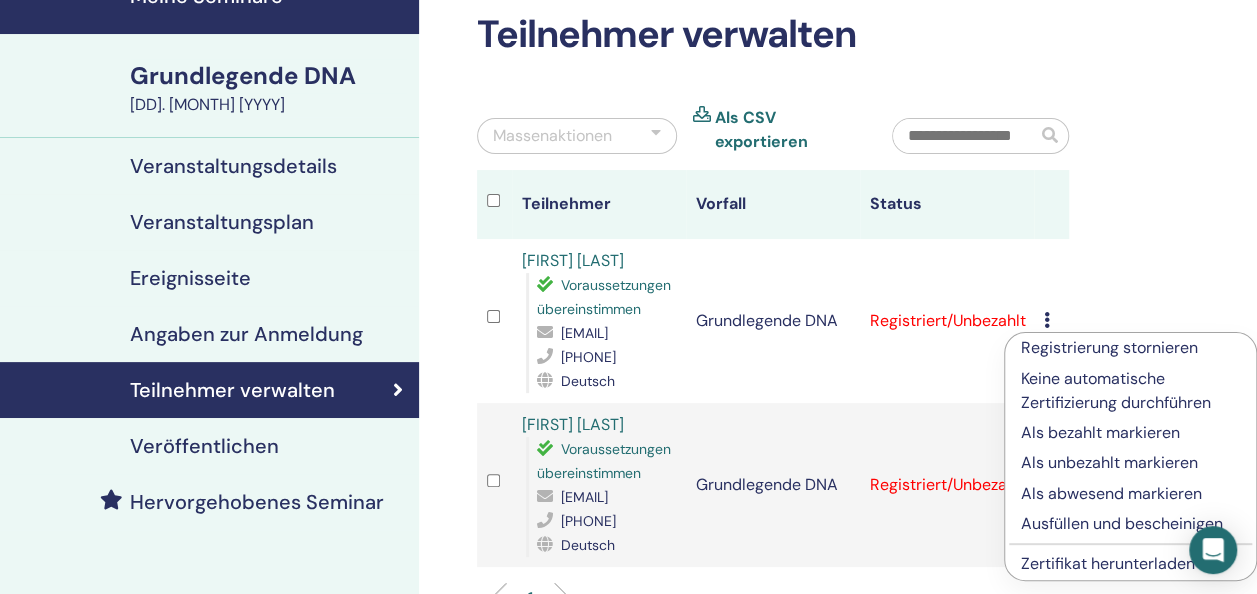 click on "Als bezahlt markieren" at bounding box center (1130, 433) 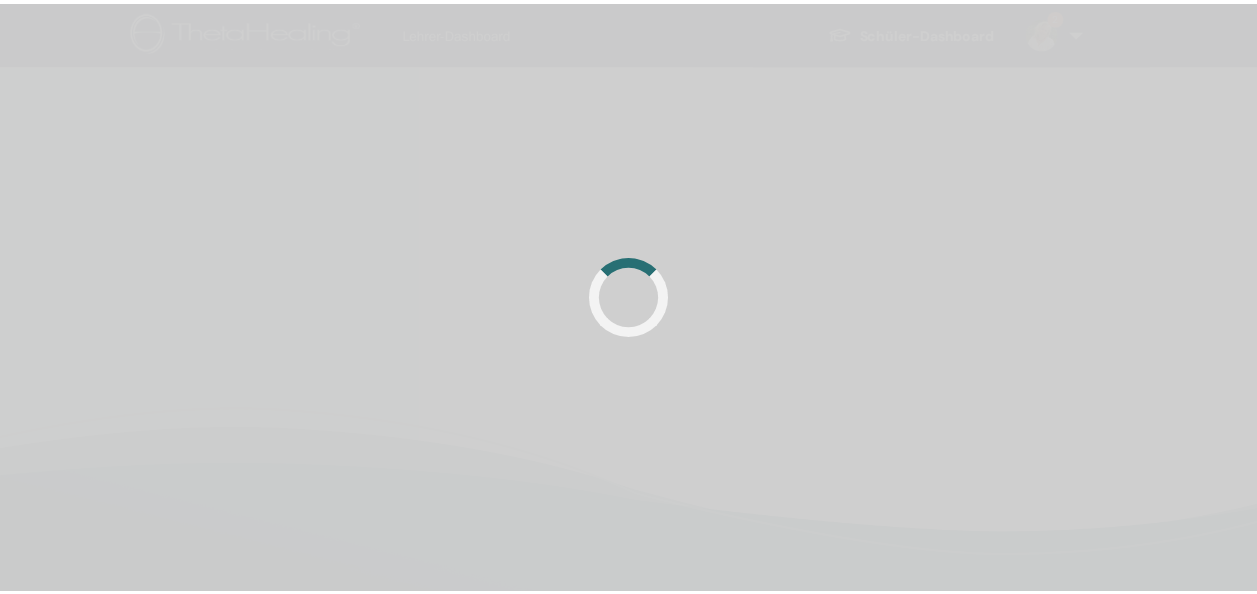 scroll, scrollTop: 100, scrollLeft: 0, axis: vertical 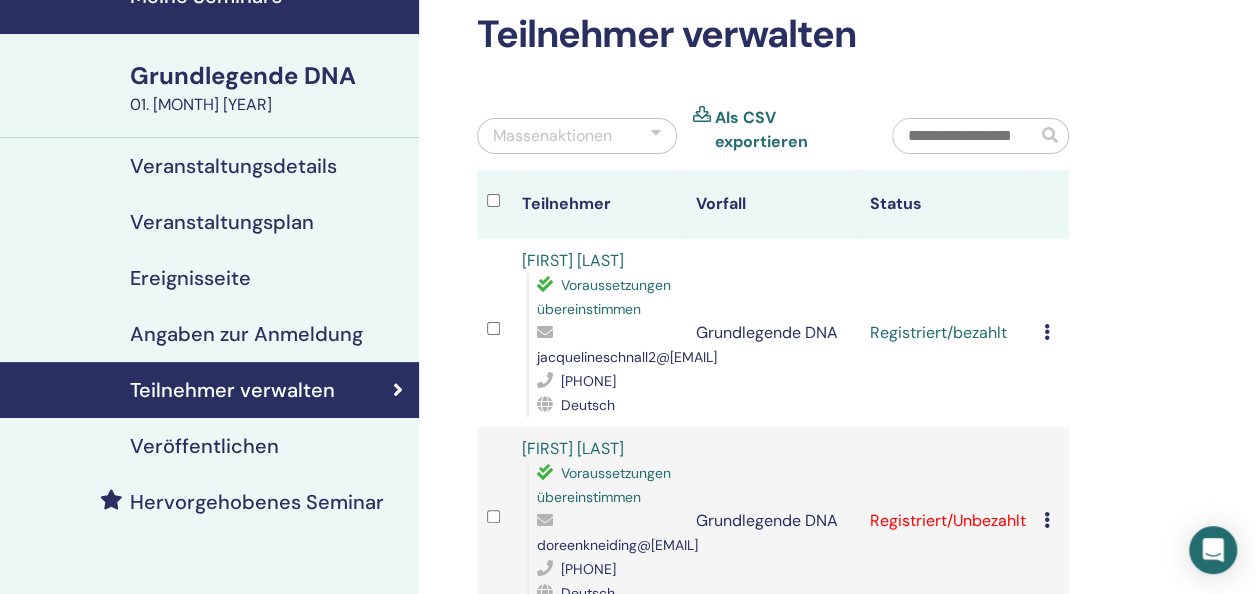 click at bounding box center (1047, 520) 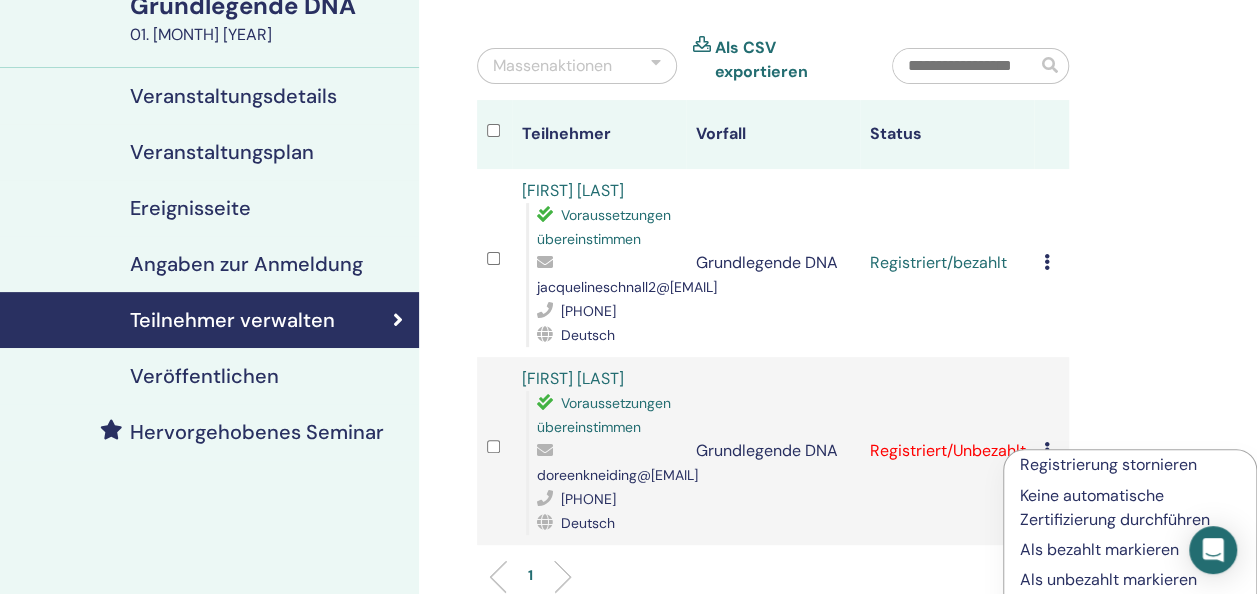 scroll, scrollTop: 200, scrollLeft: 0, axis: vertical 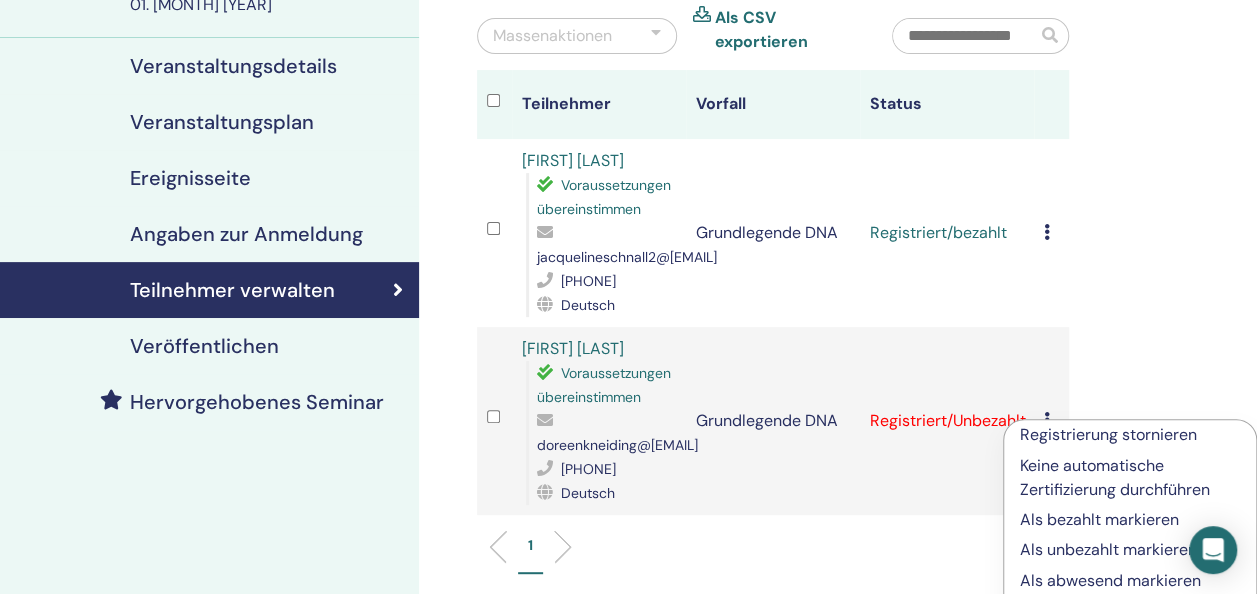 click on "Als bezahlt markieren" at bounding box center [1130, 520] 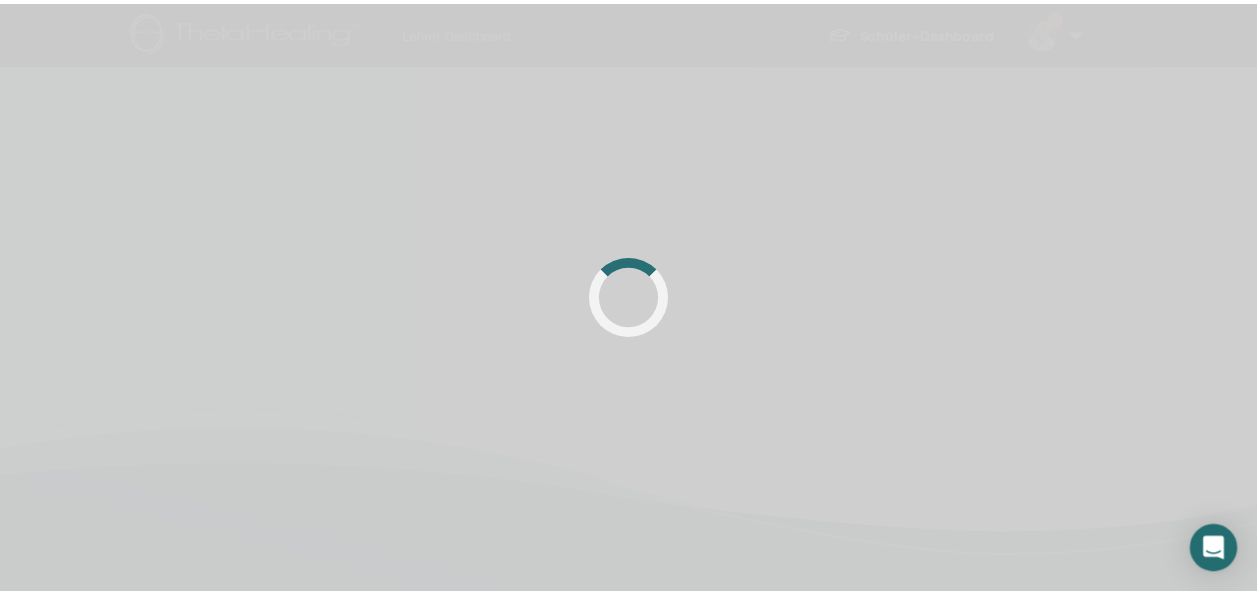 scroll, scrollTop: 0, scrollLeft: 0, axis: both 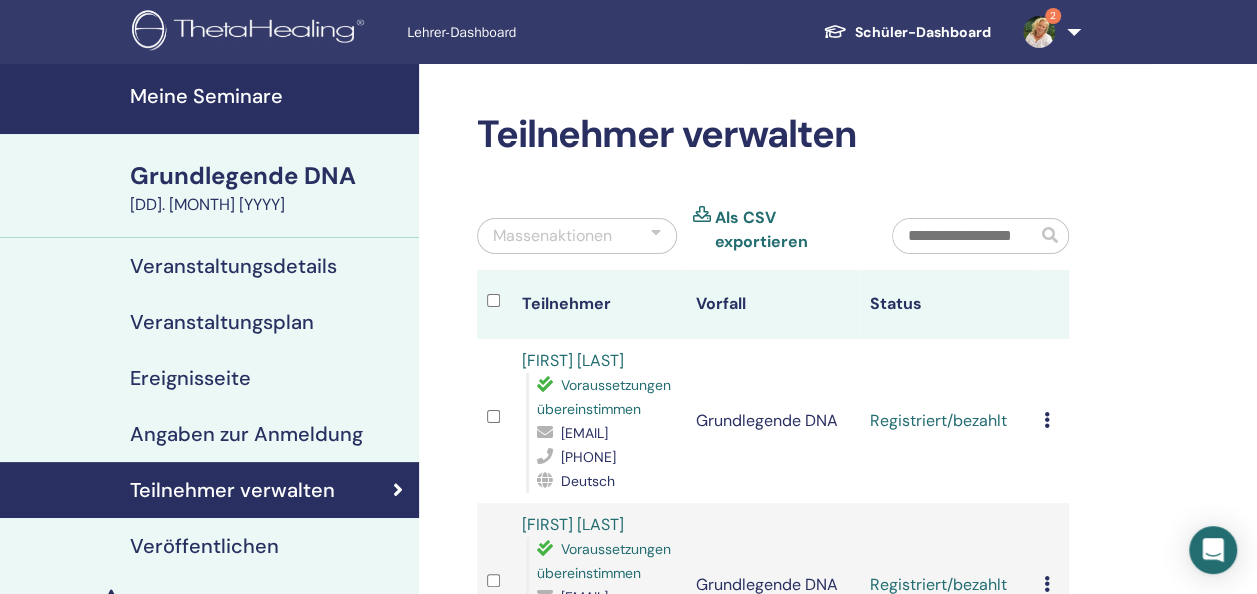click at bounding box center [1047, 420] 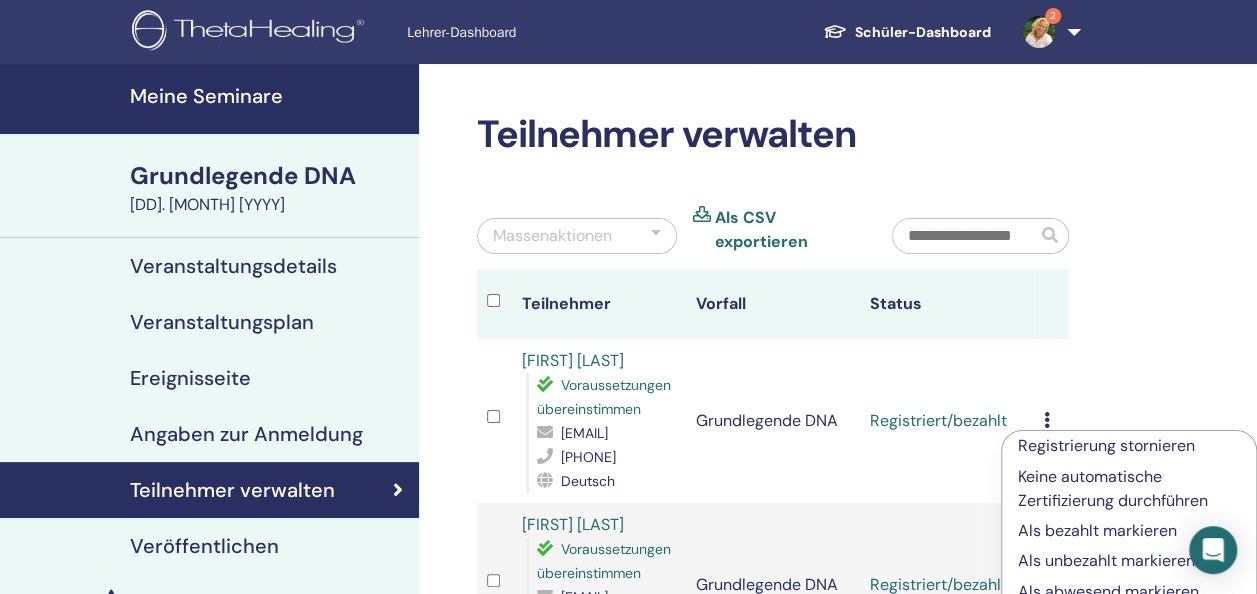 scroll, scrollTop: 100, scrollLeft: 0, axis: vertical 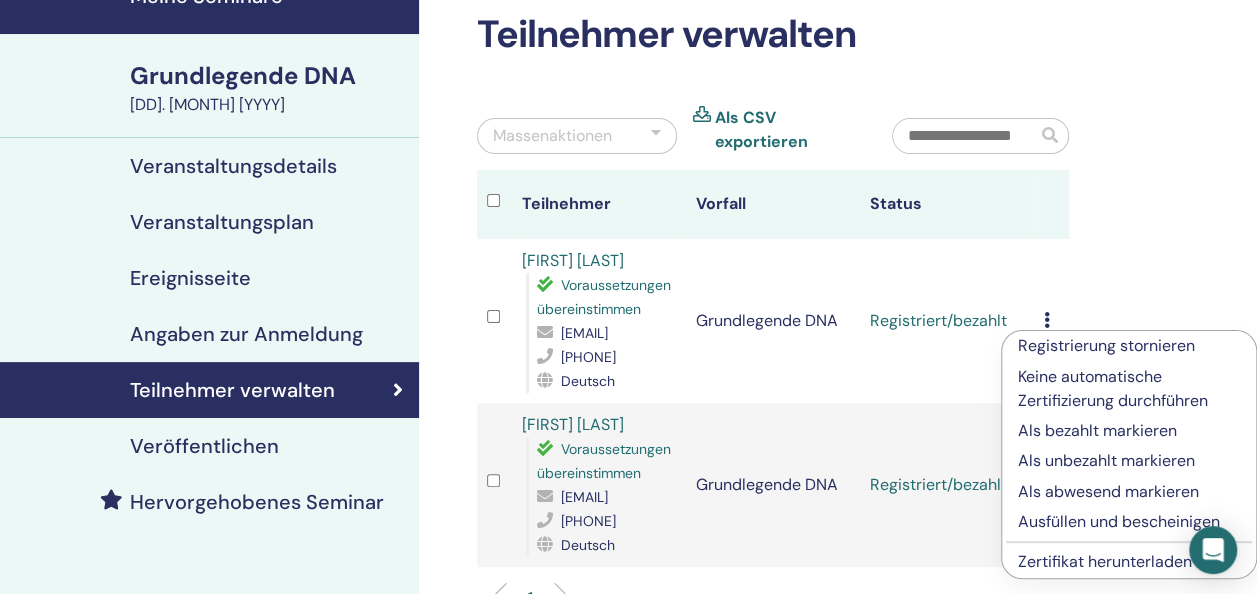 click on "Ausfüllen und bescheinigen" at bounding box center [1129, 522] 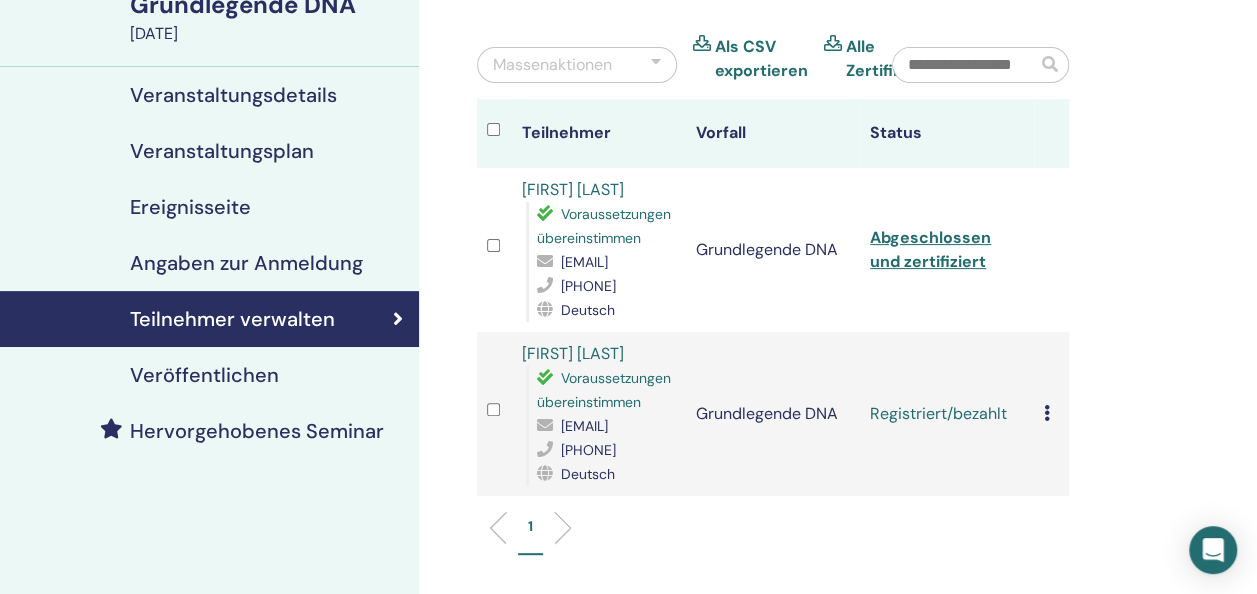 scroll, scrollTop: 200, scrollLeft: 0, axis: vertical 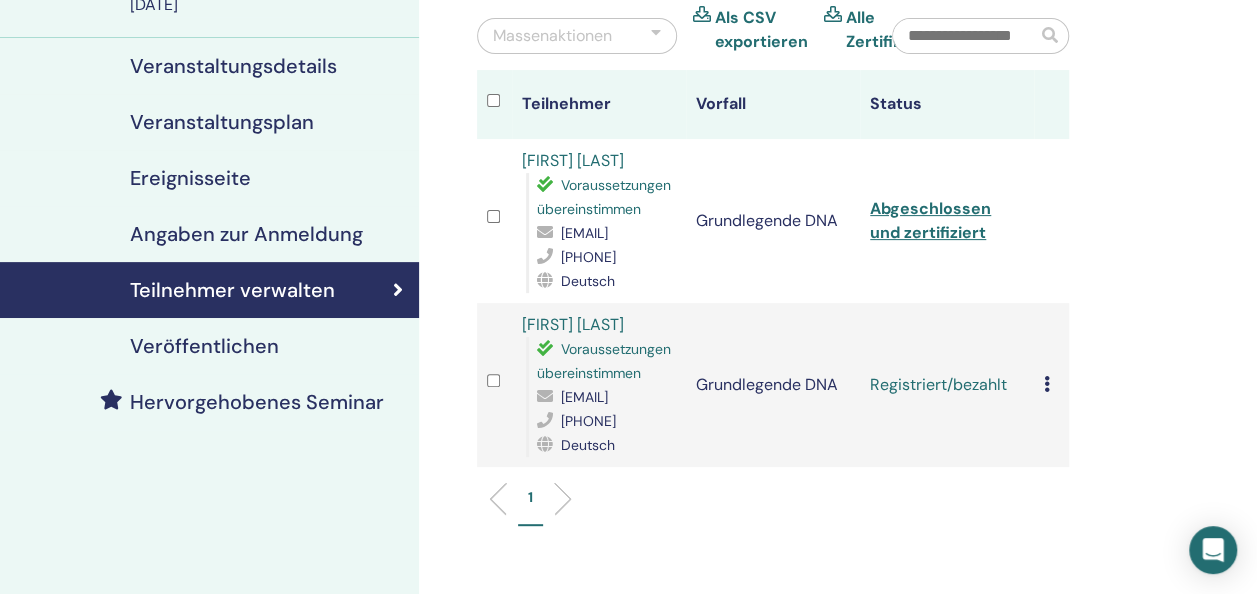 click on "Registrierung stornieren Keine automatische Zertifizierung durchführen Als bezahlt markieren Als unbezahlt markieren Als abwesend markieren Ausfüllen und bescheinigen Zertifikat herunterladen" at bounding box center (1051, 385) 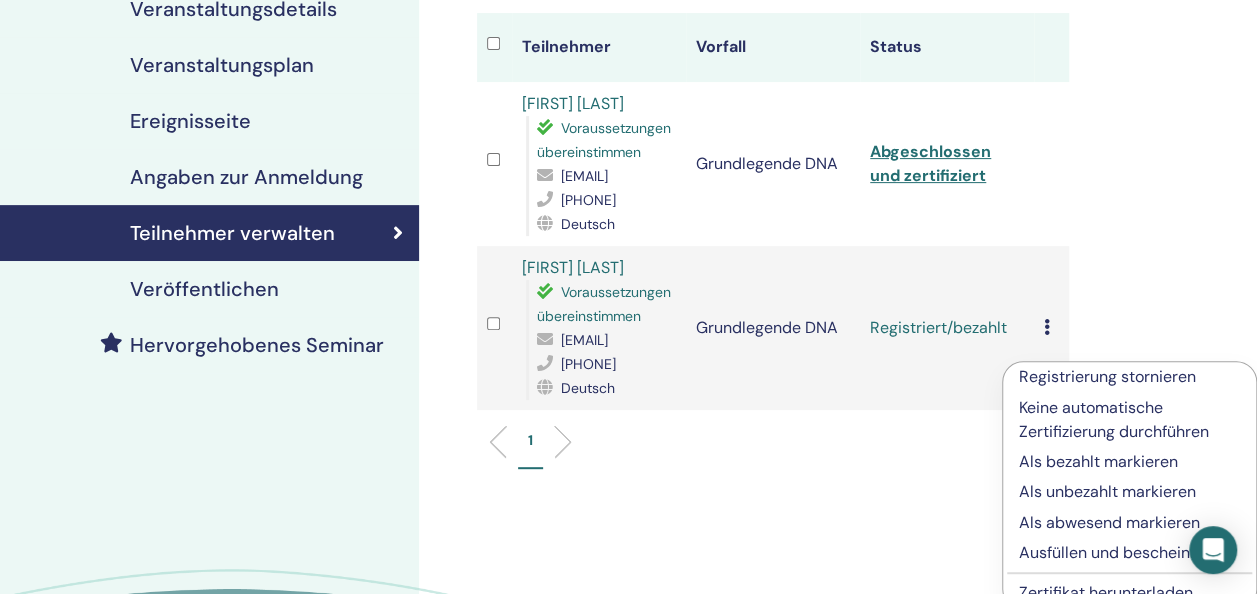 scroll, scrollTop: 300, scrollLeft: 0, axis: vertical 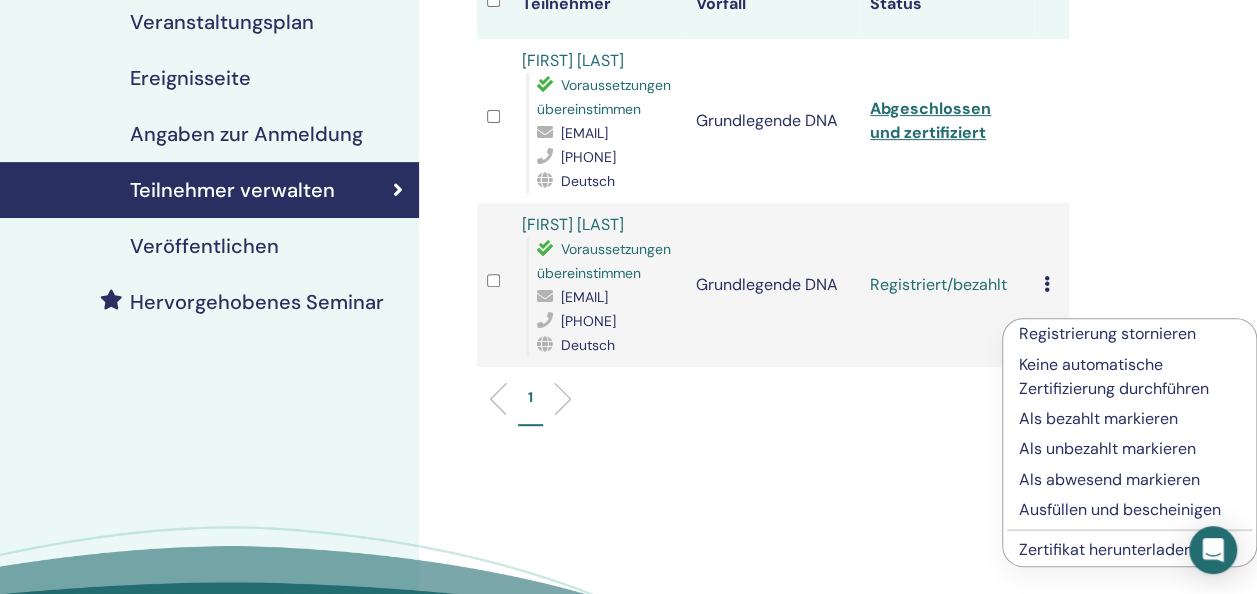 click on "Ausfüllen und bescheinigen" at bounding box center [1129, 510] 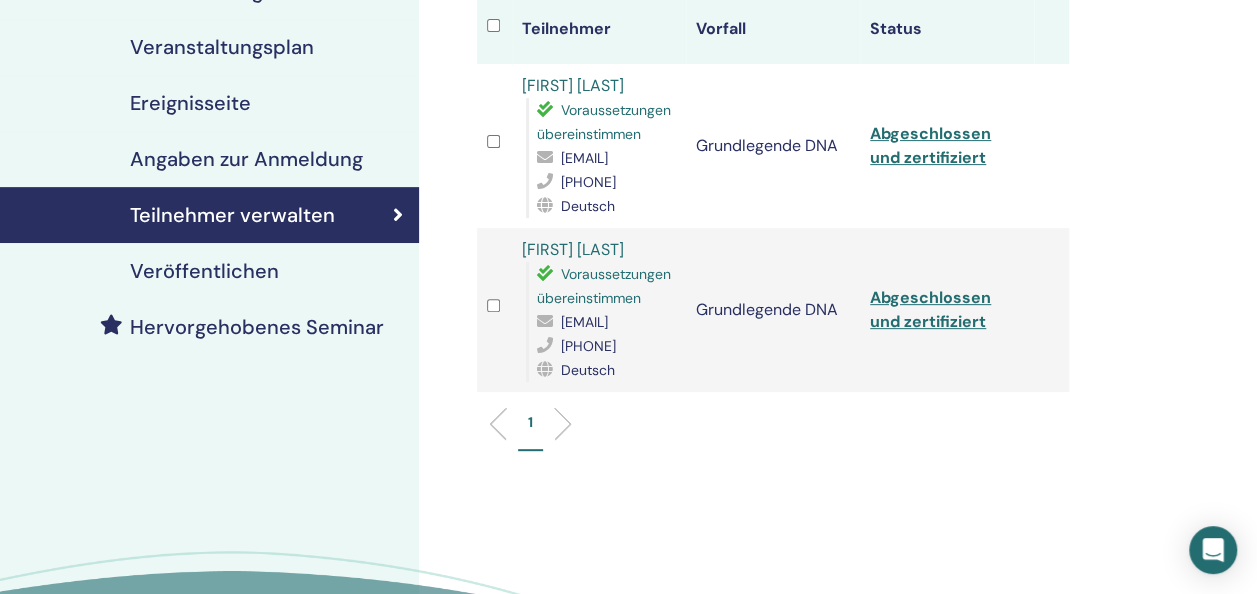 scroll, scrollTop: 300, scrollLeft: 0, axis: vertical 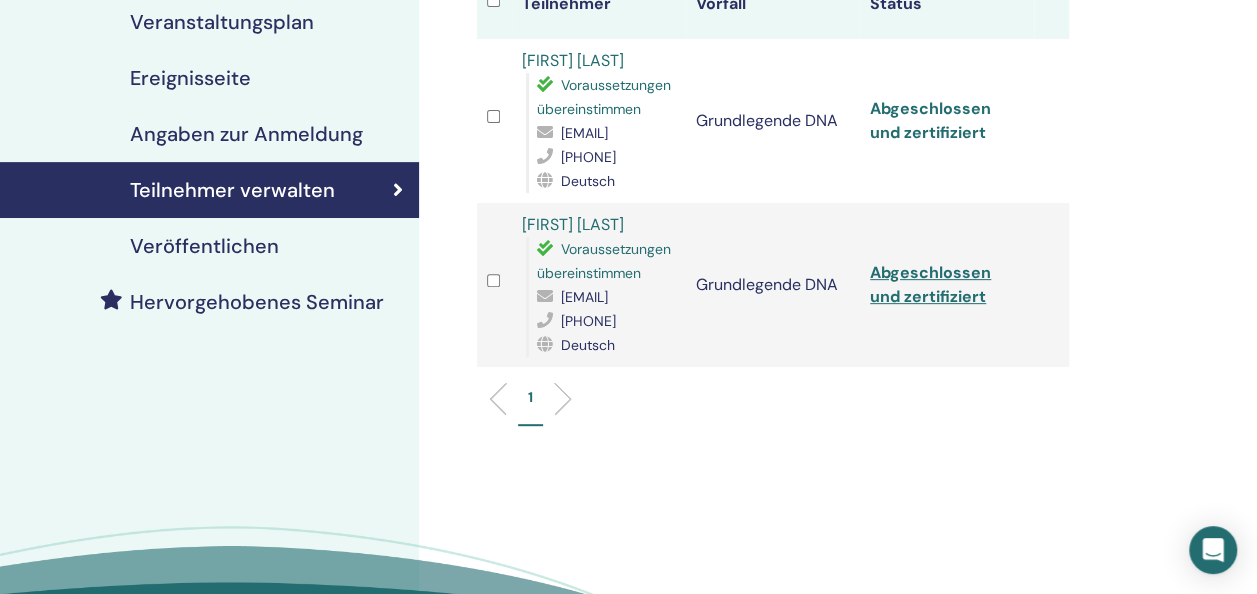click on "Abgeschlossen und zertifiziert" at bounding box center (930, 120) 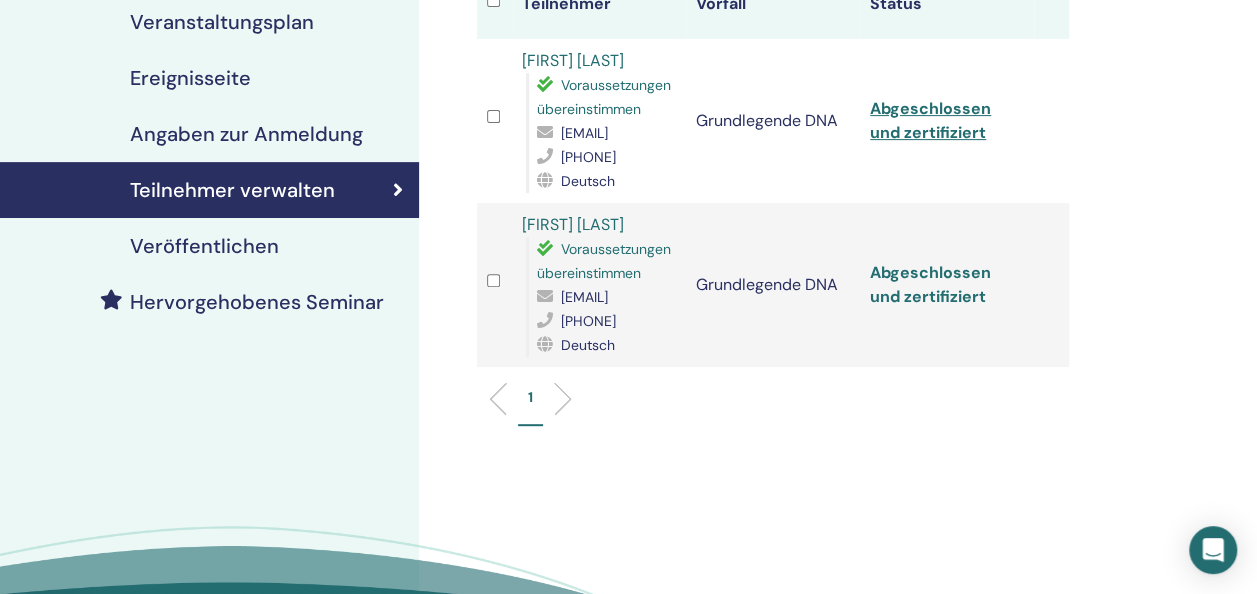 click on "Abgeschlossen und zertifiziert" at bounding box center (930, 284) 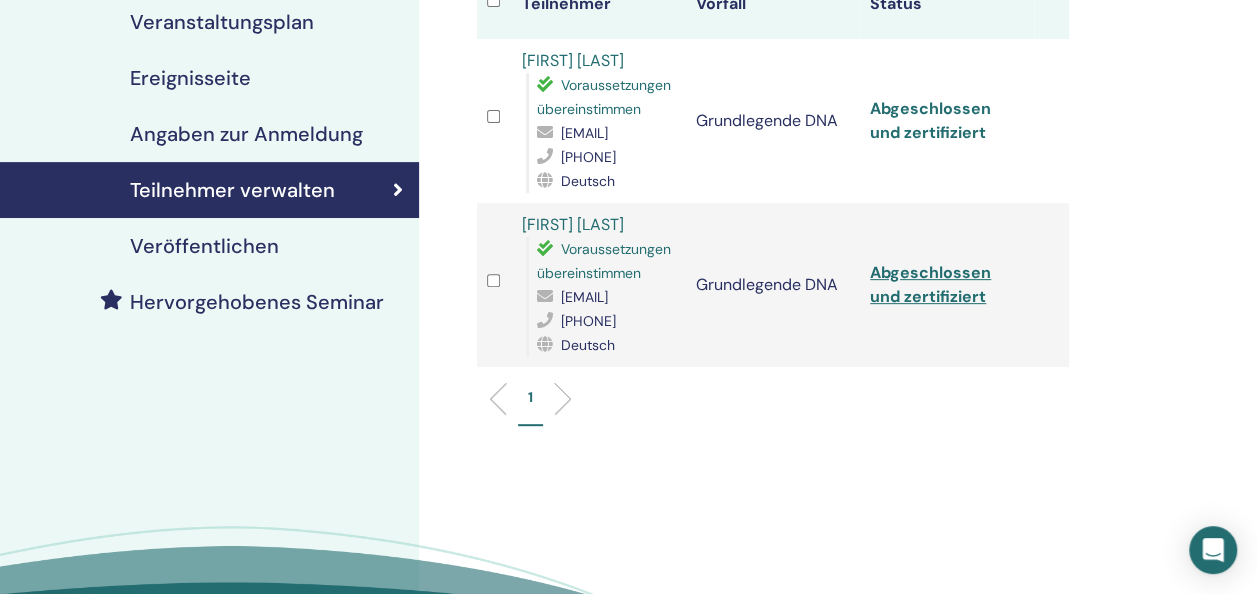 click on "Abgeschlossen und zertifiziert" at bounding box center [930, 120] 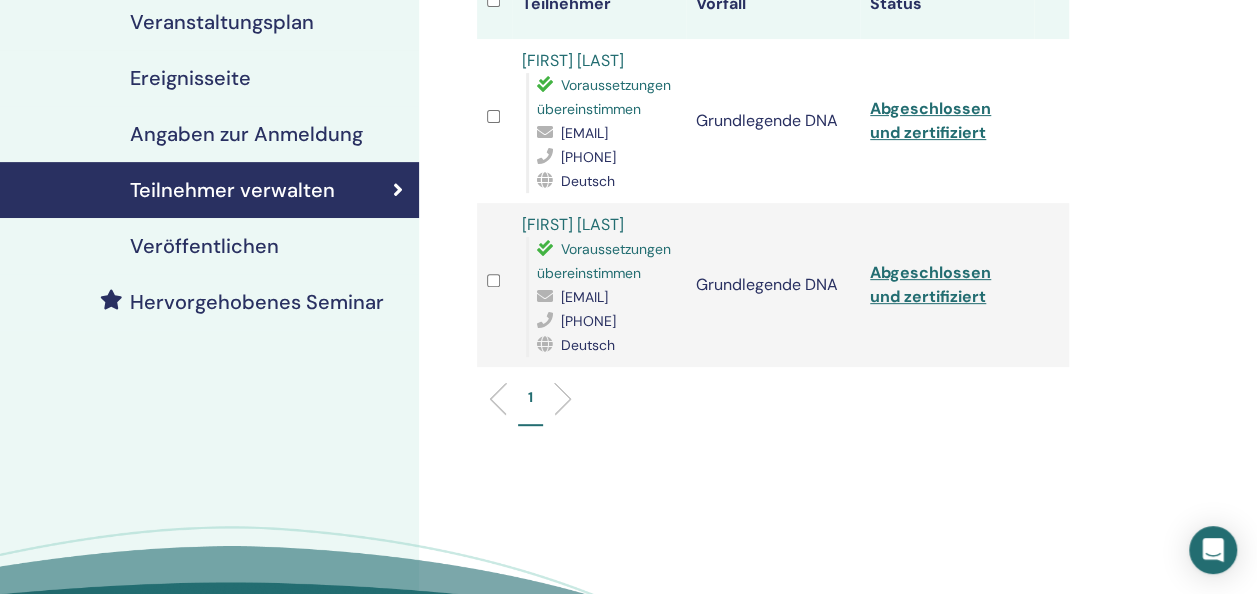 click on "Teilnehmer verwalten Massenaktionen Als CSV exportieren Alle Zertifikate Teilnehmer Vorfall Status Jacqueline Schnall Voraussetzungen übereinstimmen jacquelineschnall2@gmail.com 015140710597 Deutsch Grundlegende DNA Abgeschlossen und zertifiziert Doreen Kneiding Voraussetzungen übereinstimmen doreenkneiding@icloud.com 01741822276 Deutsch Grundlegende DNA Abgeschlossen und zertifiziert 1" at bounding box center (838, 245) 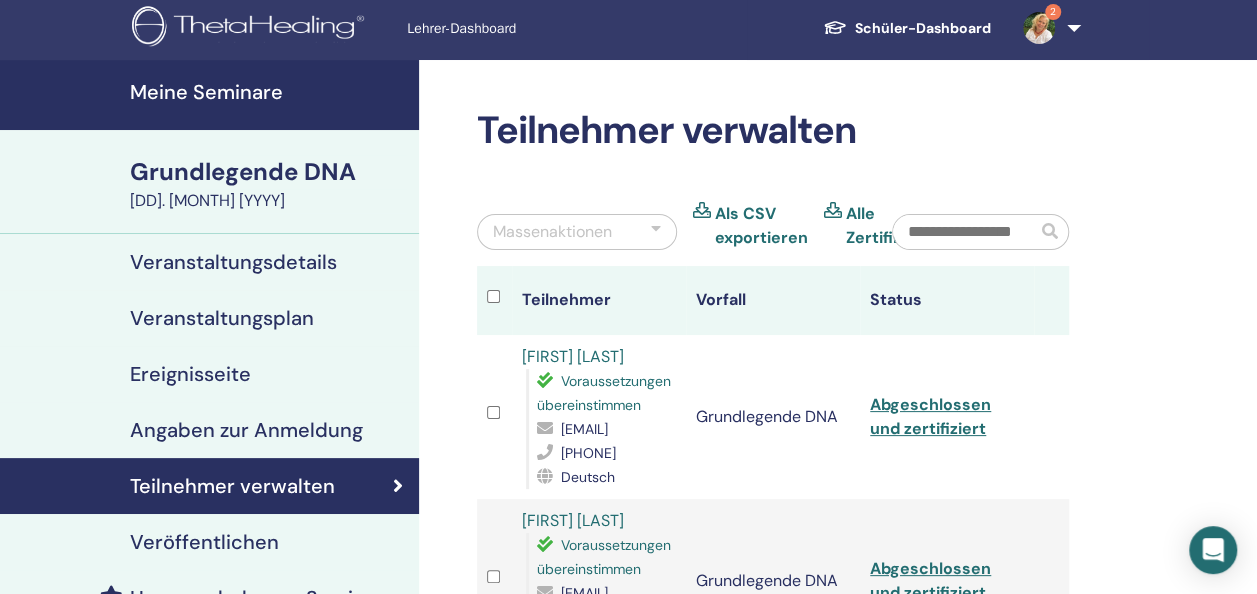 scroll, scrollTop: 0, scrollLeft: 0, axis: both 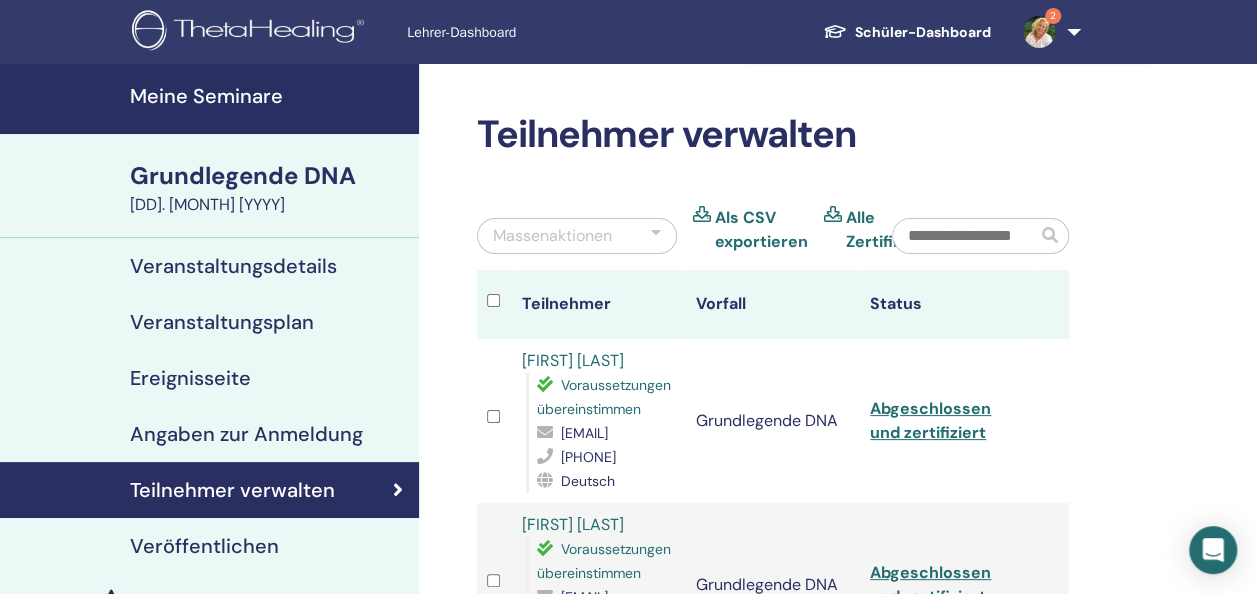 click on "Veranstaltungsdetails" at bounding box center [233, 266] 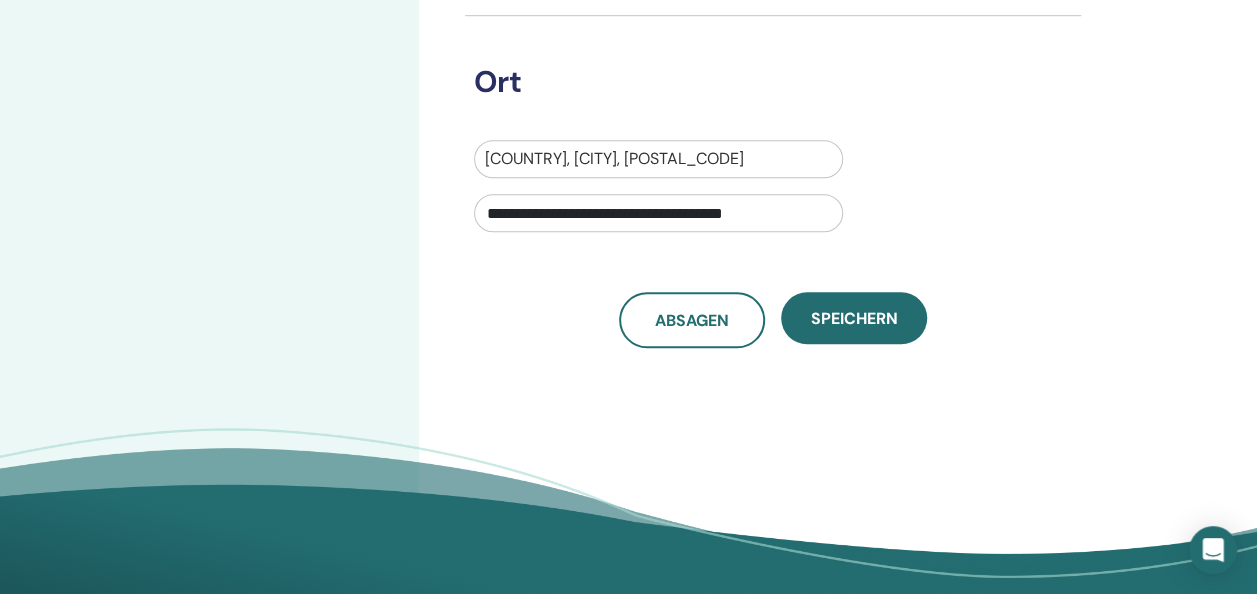 scroll, scrollTop: 0, scrollLeft: 0, axis: both 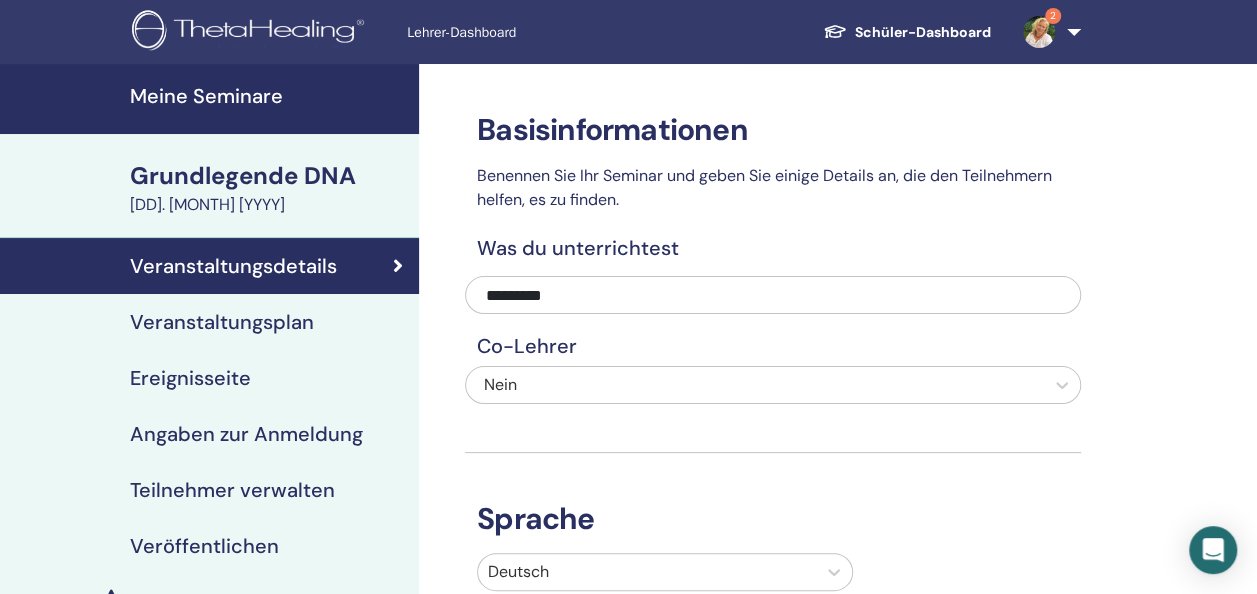 click on "Angaben zur Anmeldung" at bounding box center [246, 434] 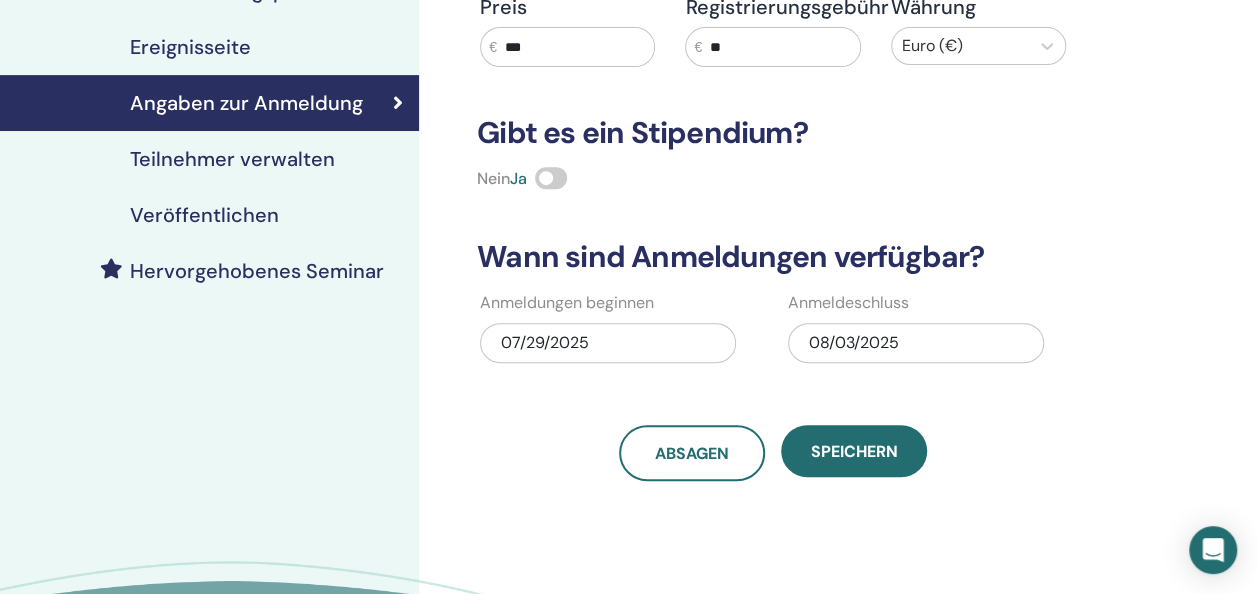 scroll, scrollTop: 300, scrollLeft: 0, axis: vertical 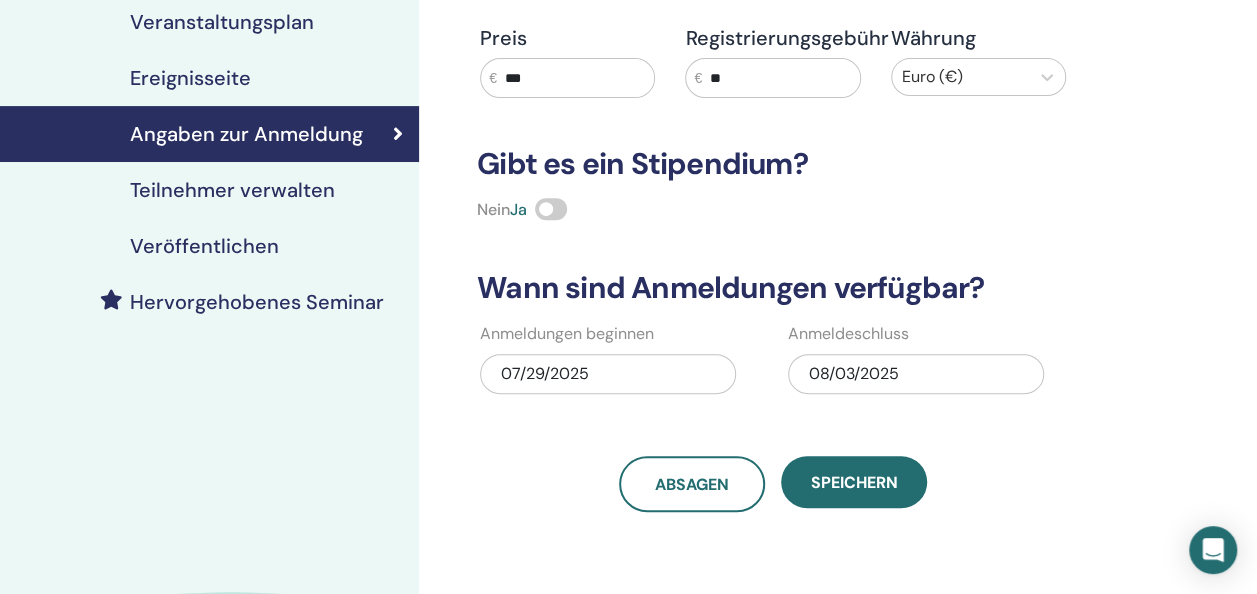 click on "Angaben zur Anmeldung Typ Persönlich Maximale Teilnehmerzahl * Preis € *** Registrierungsgebühr € ** Währung Euro (€) Gibt es ein Stipendium? Nein Ja Wann sind Anmeldungen verfügbar? Anmeldungen beginnen 07/29/2025 Anmeldeschluss 08/03/2025 Absagen Speichern" at bounding box center (838, 278) 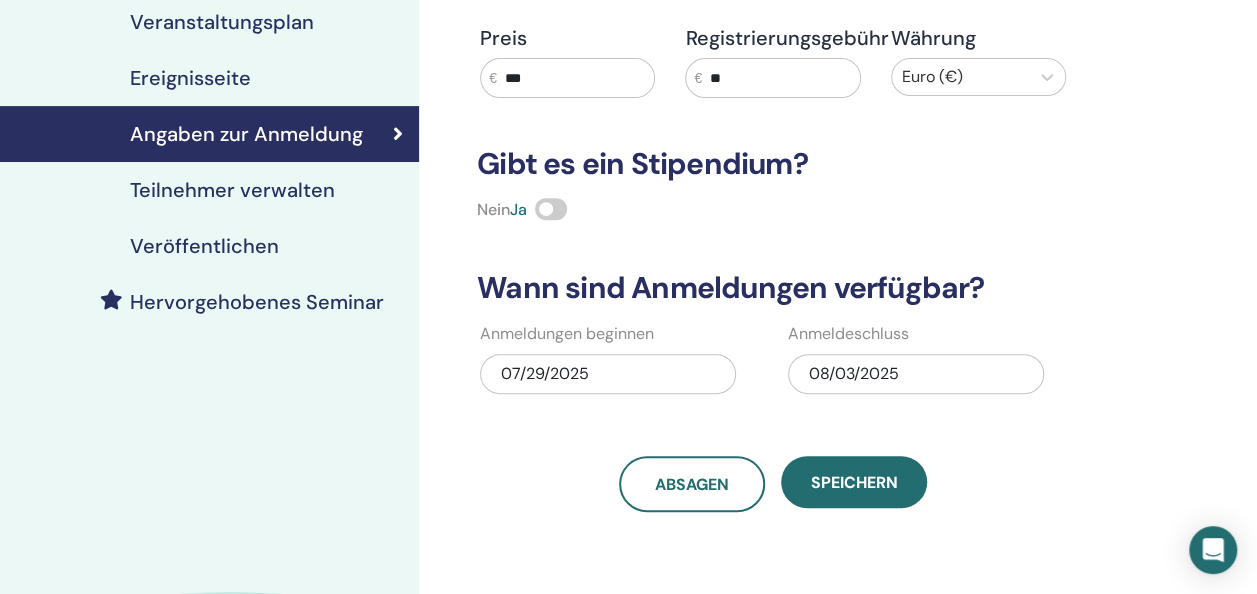 click on "Angaben zur Anmeldung Typ Persönlich Maximale Teilnehmerzahl * Preis € *** Registrierungsgebühr € ** Währung Euro (€) Gibt es ein Stipendium? Nein Ja Wann sind Anmeldungen verfügbar? Anmeldungen beginnen 07/29/2025 Anmeldeschluss 08/03/2025 Absagen Speichern" at bounding box center [838, 278] 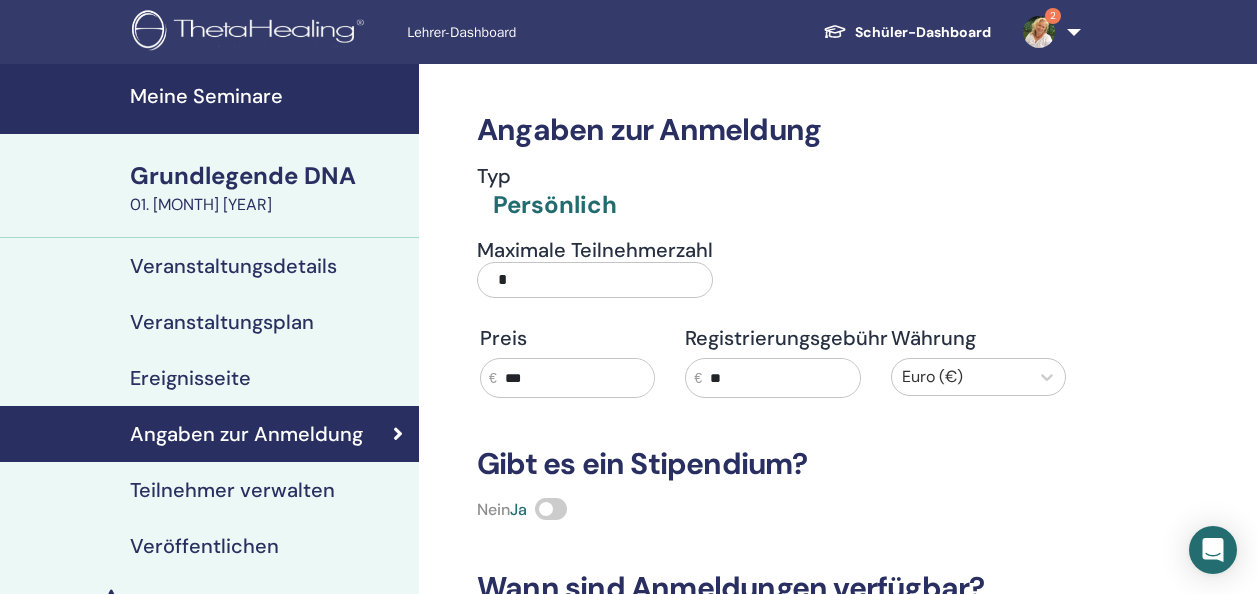 scroll, scrollTop: 300, scrollLeft: 0, axis: vertical 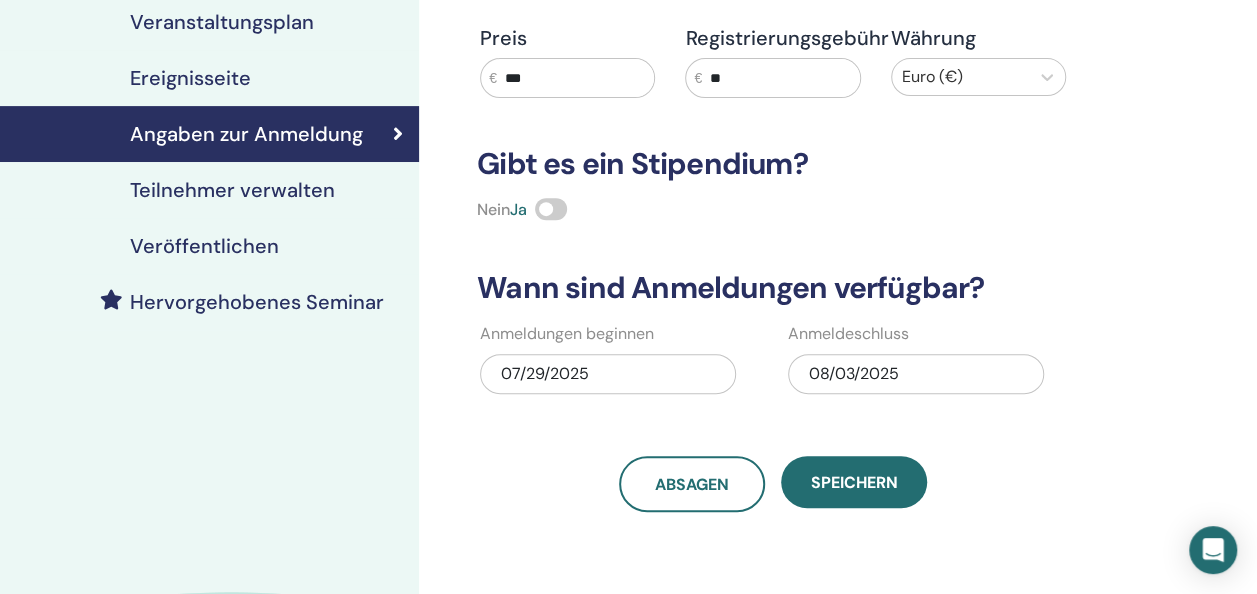 click on "Teilnehmer verwalten" at bounding box center [232, 190] 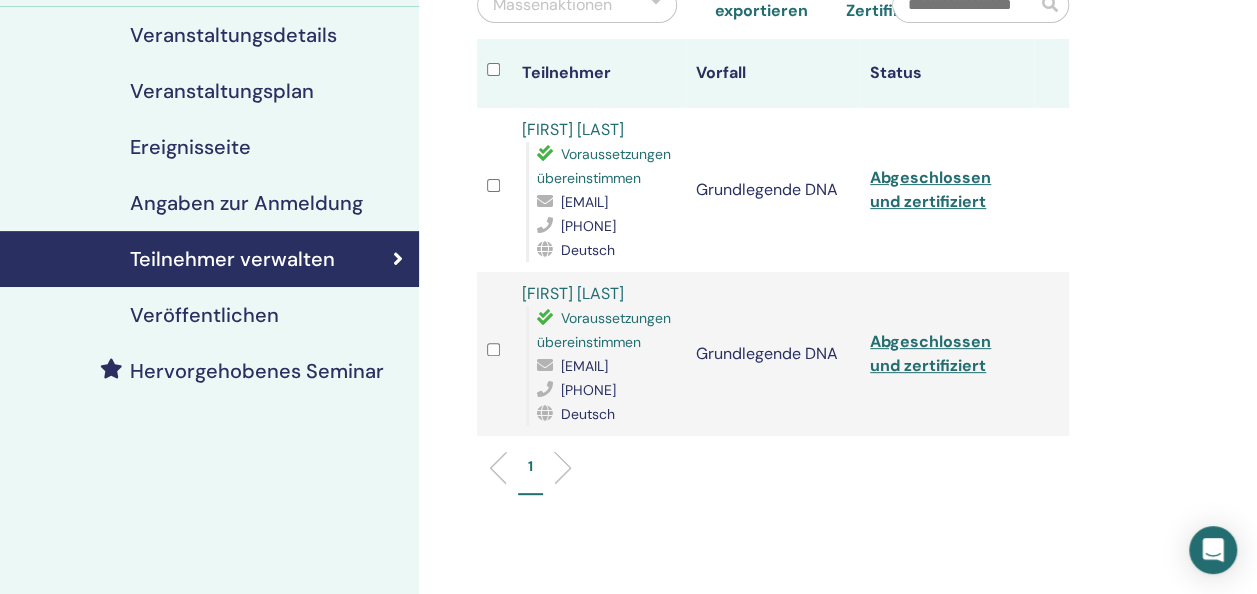 scroll, scrollTop: 200, scrollLeft: 0, axis: vertical 